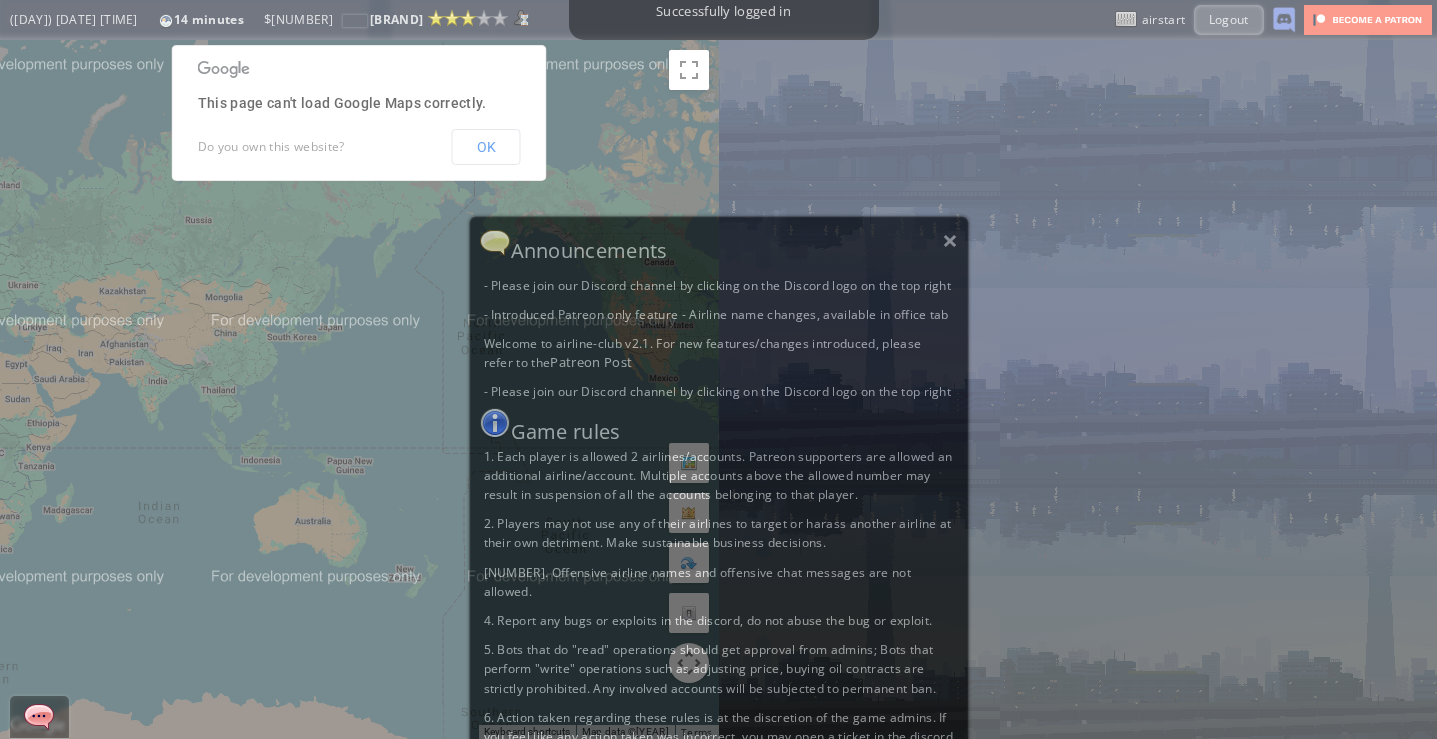 scroll, scrollTop: 0, scrollLeft: 0, axis: both 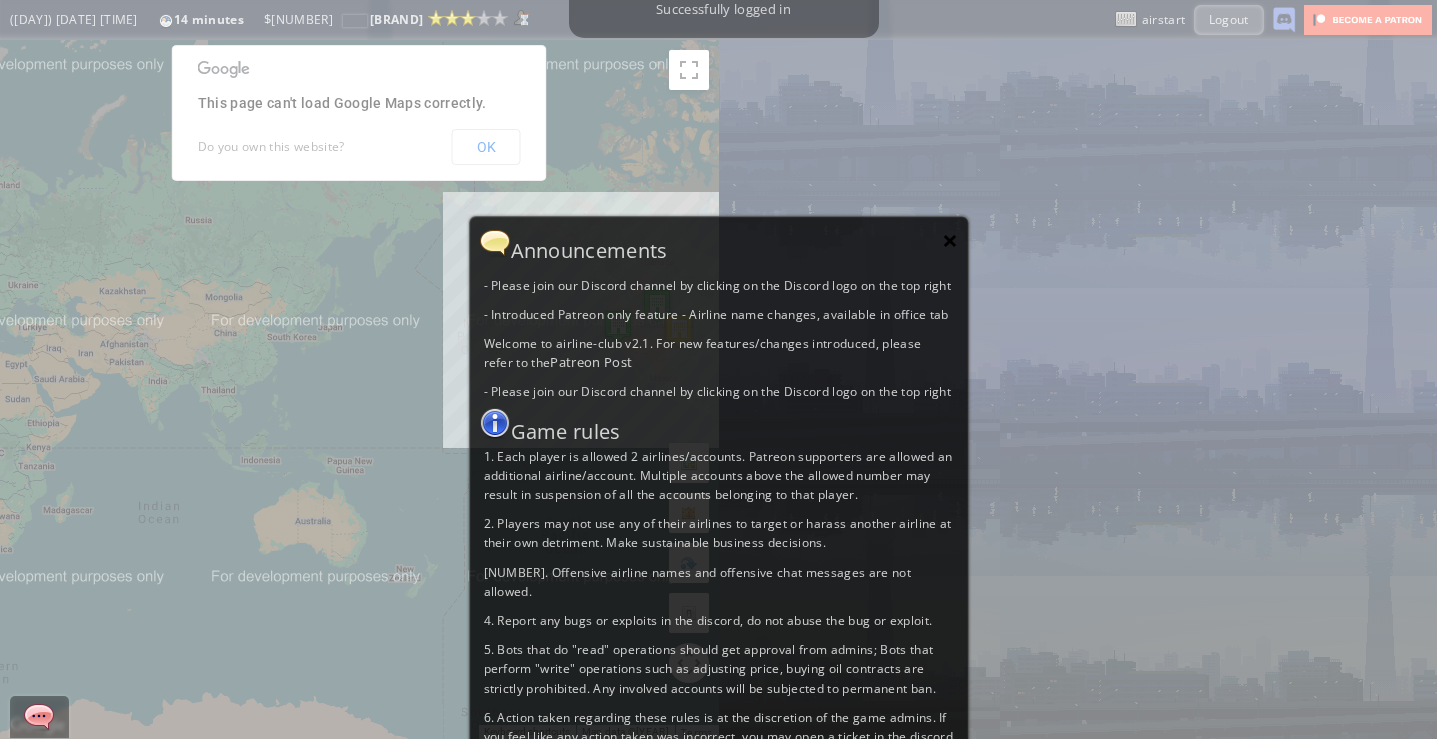 click on "×" at bounding box center (950, 240) 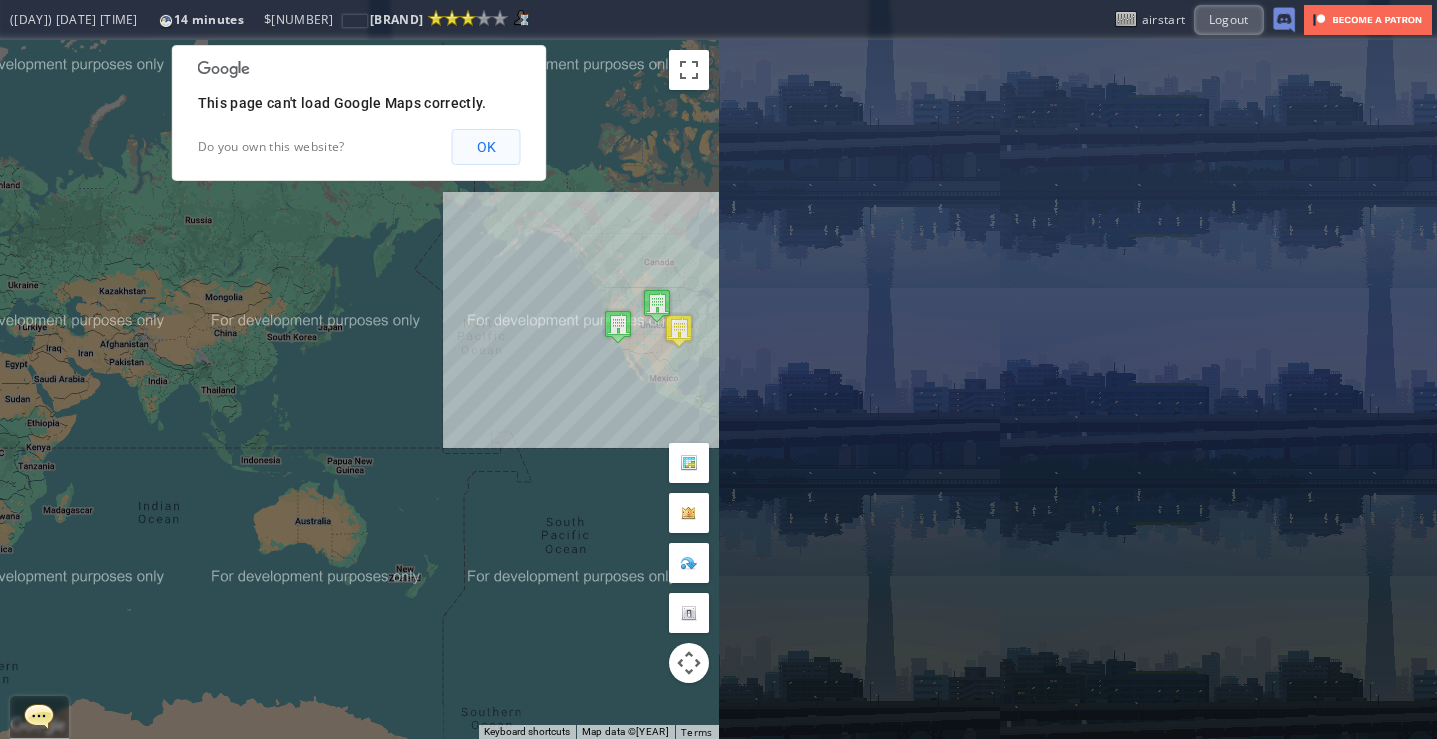 click on "OK" at bounding box center (486, 147) 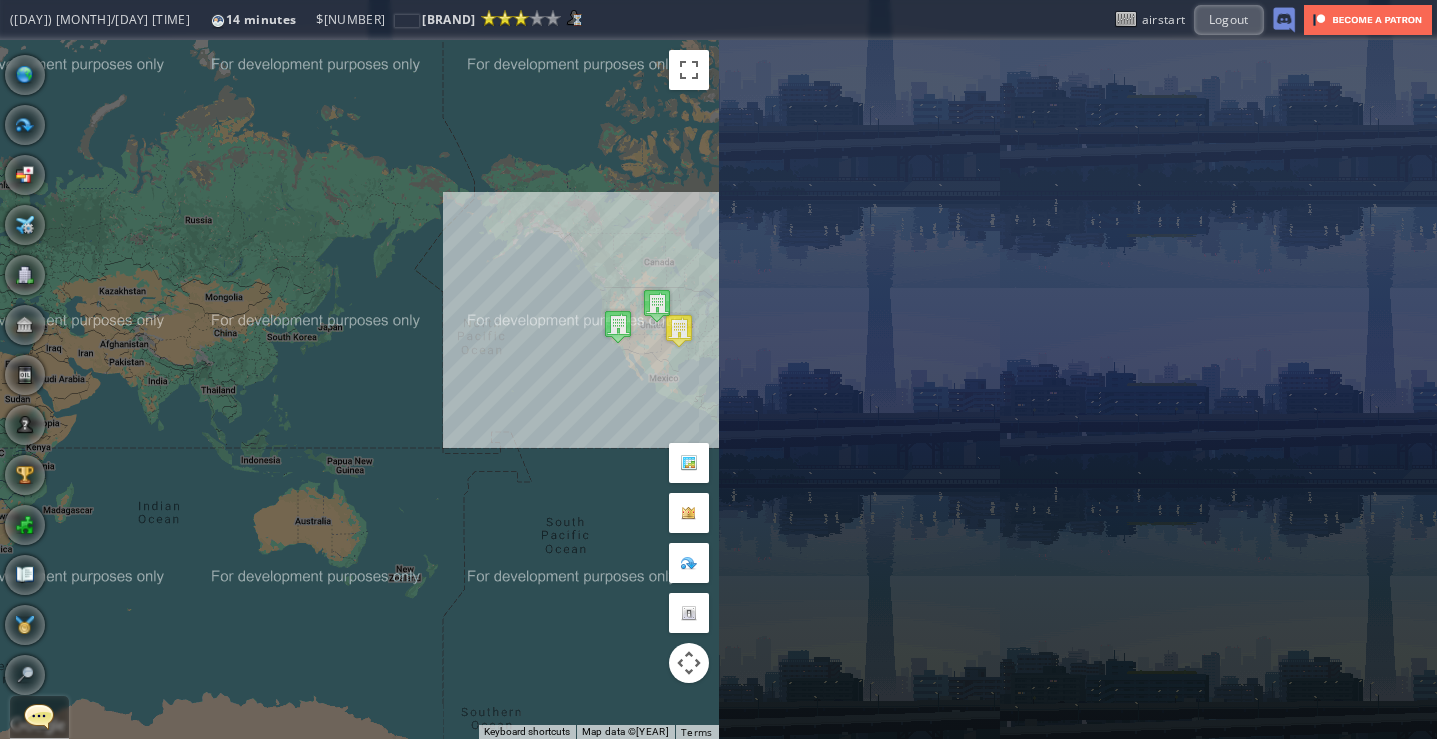 click at bounding box center (679, 330) 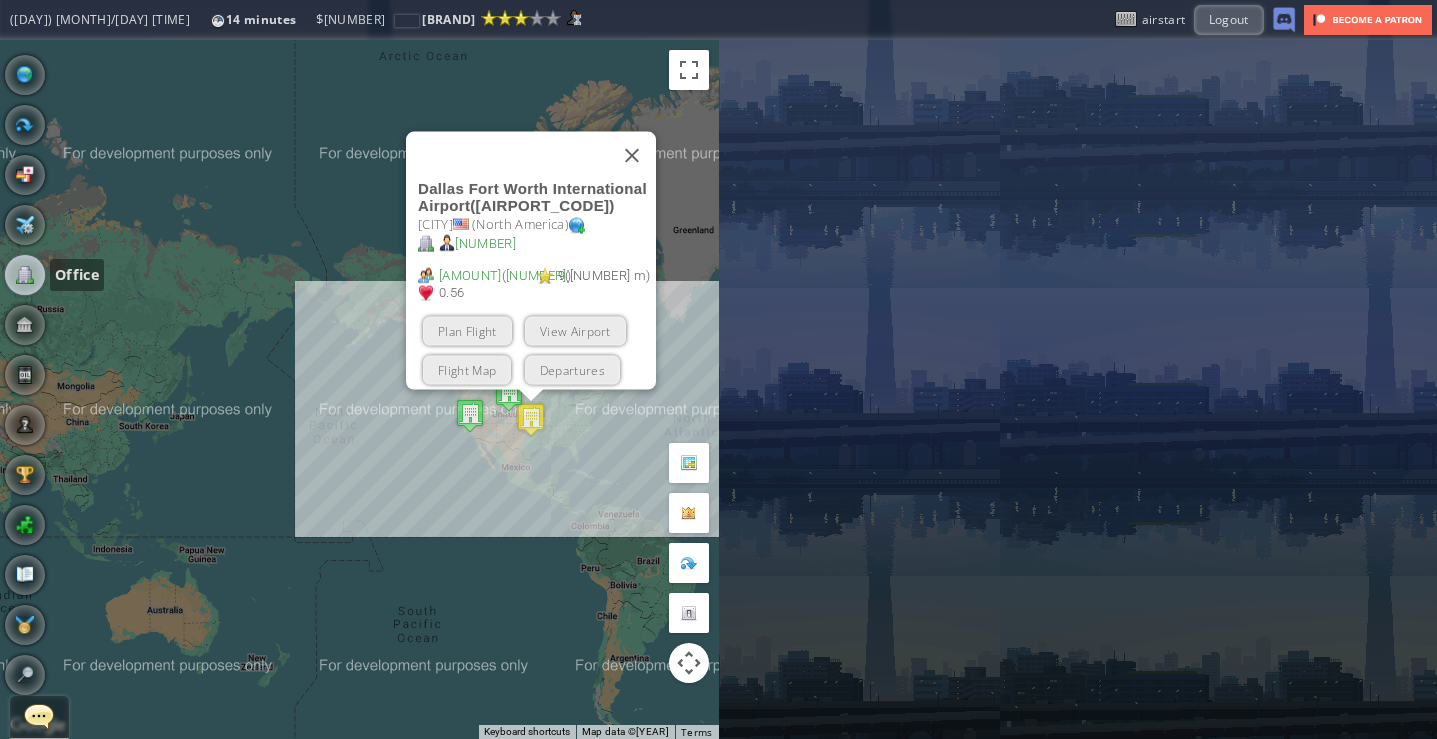 click at bounding box center (25, 275) 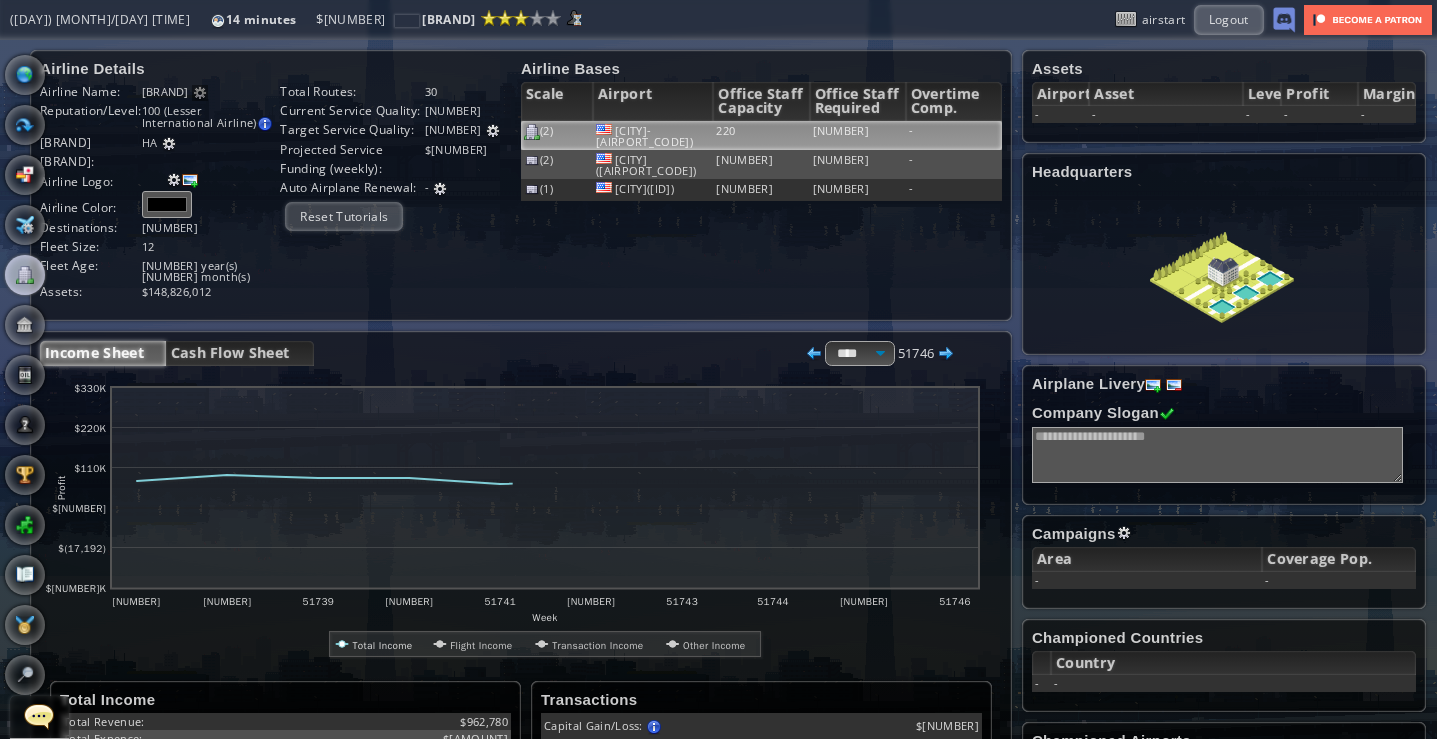 click on "[CITY]- [AIRPORT_CODE])" at bounding box center (653, 135) 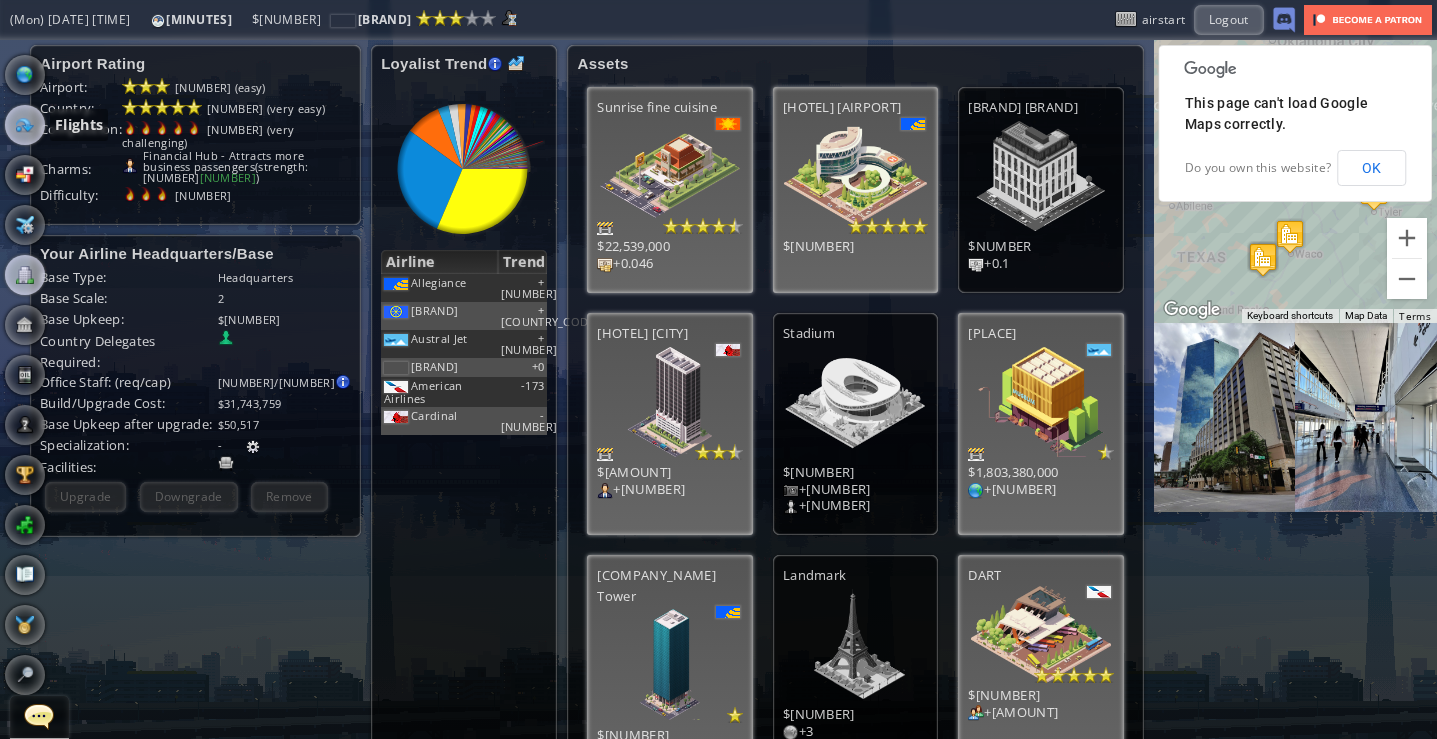 click at bounding box center [25, 125] 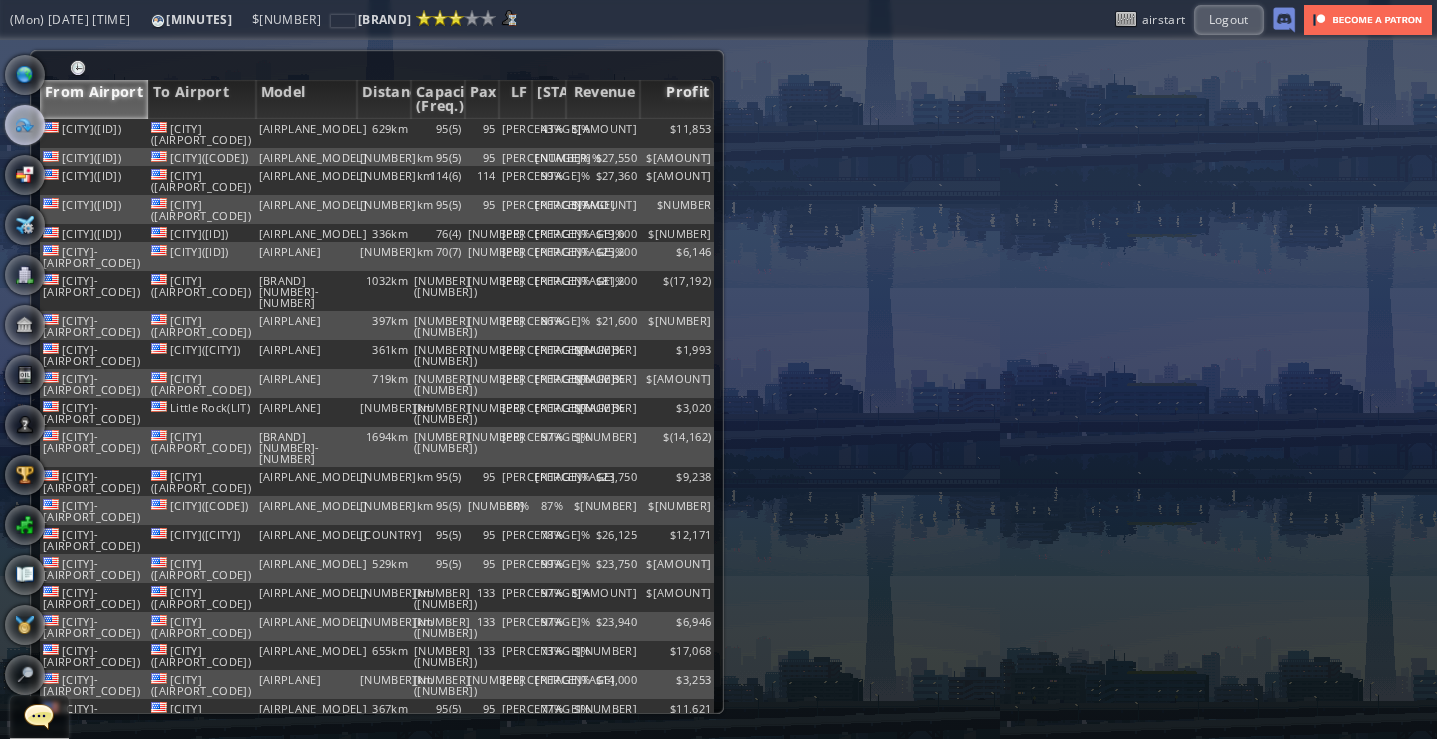 click on "Profit" at bounding box center (677, 99) 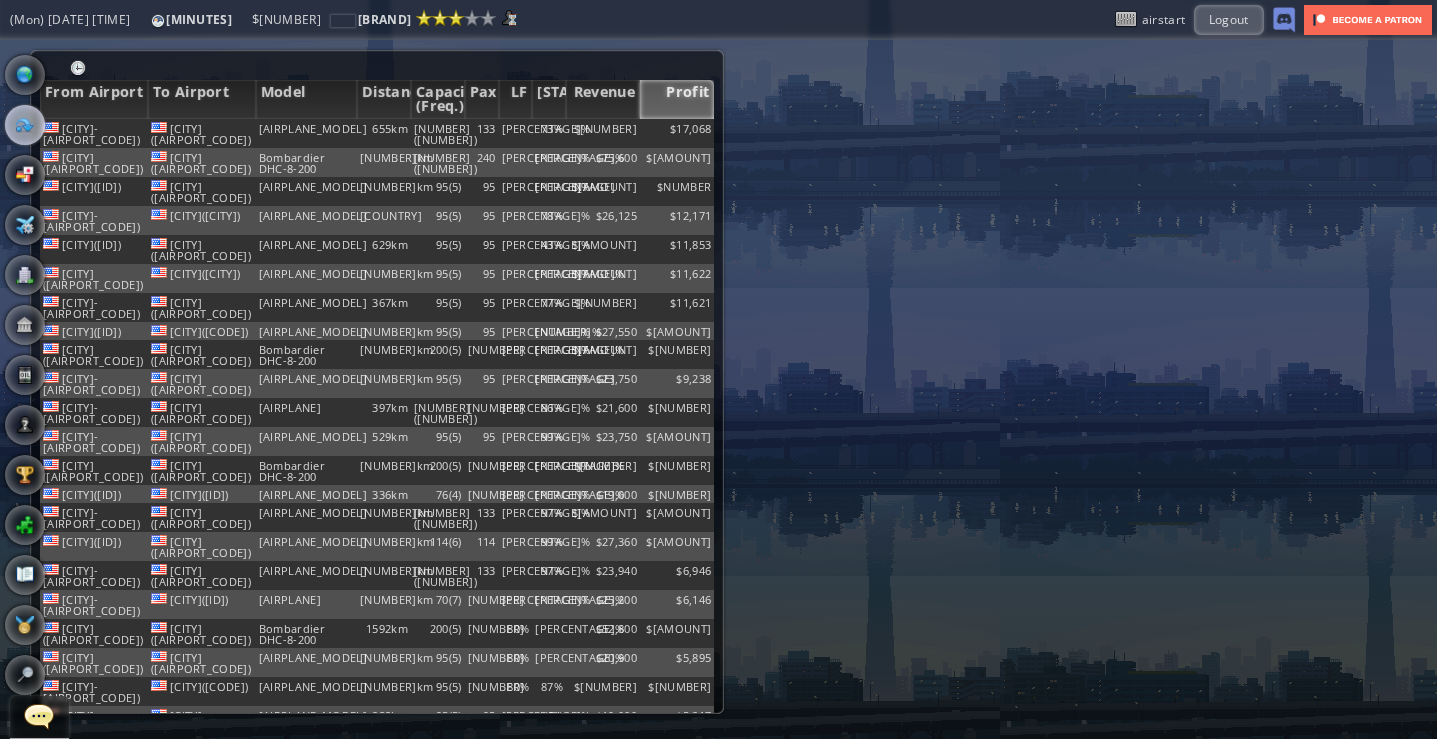 click on "Profit" at bounding box center (677, 99) 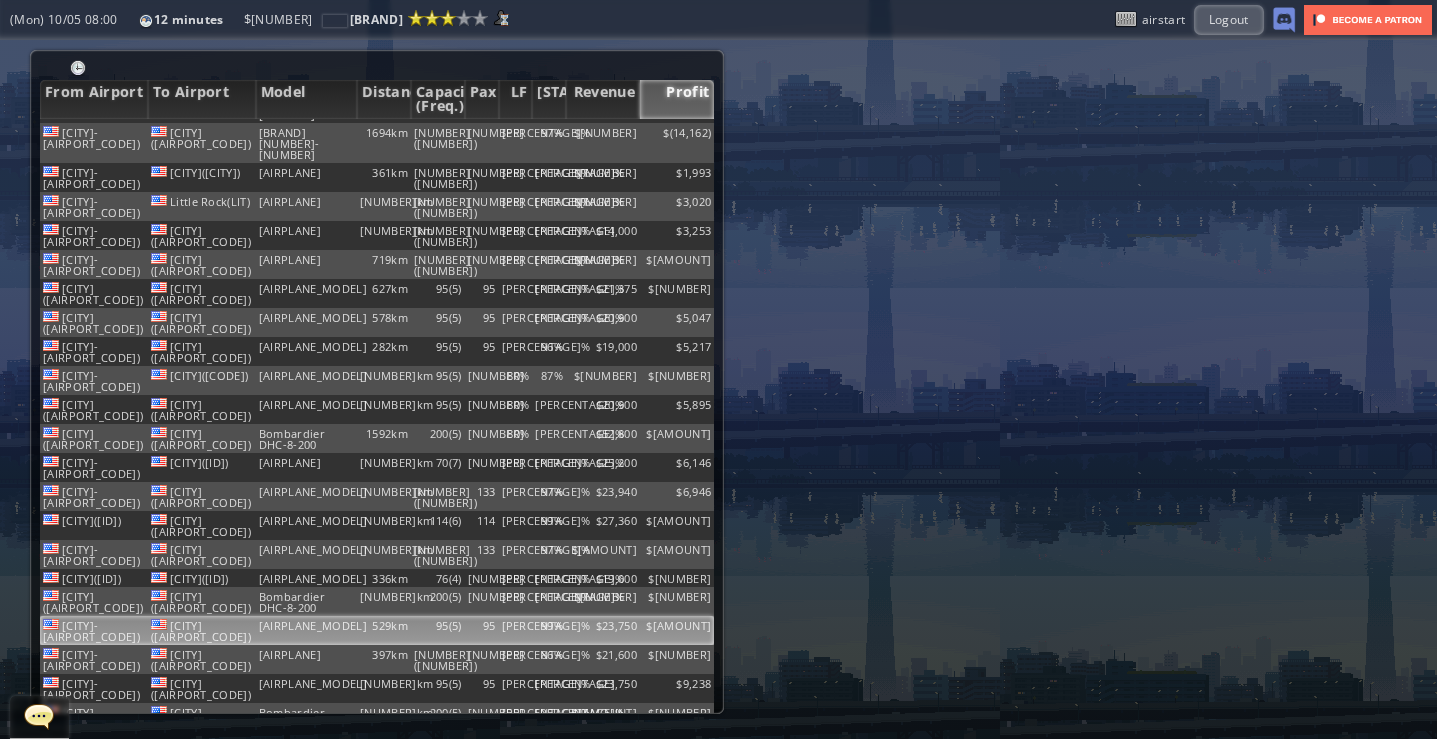 scroll, scrollTop: 0, scrollLeft: 0, axis: both 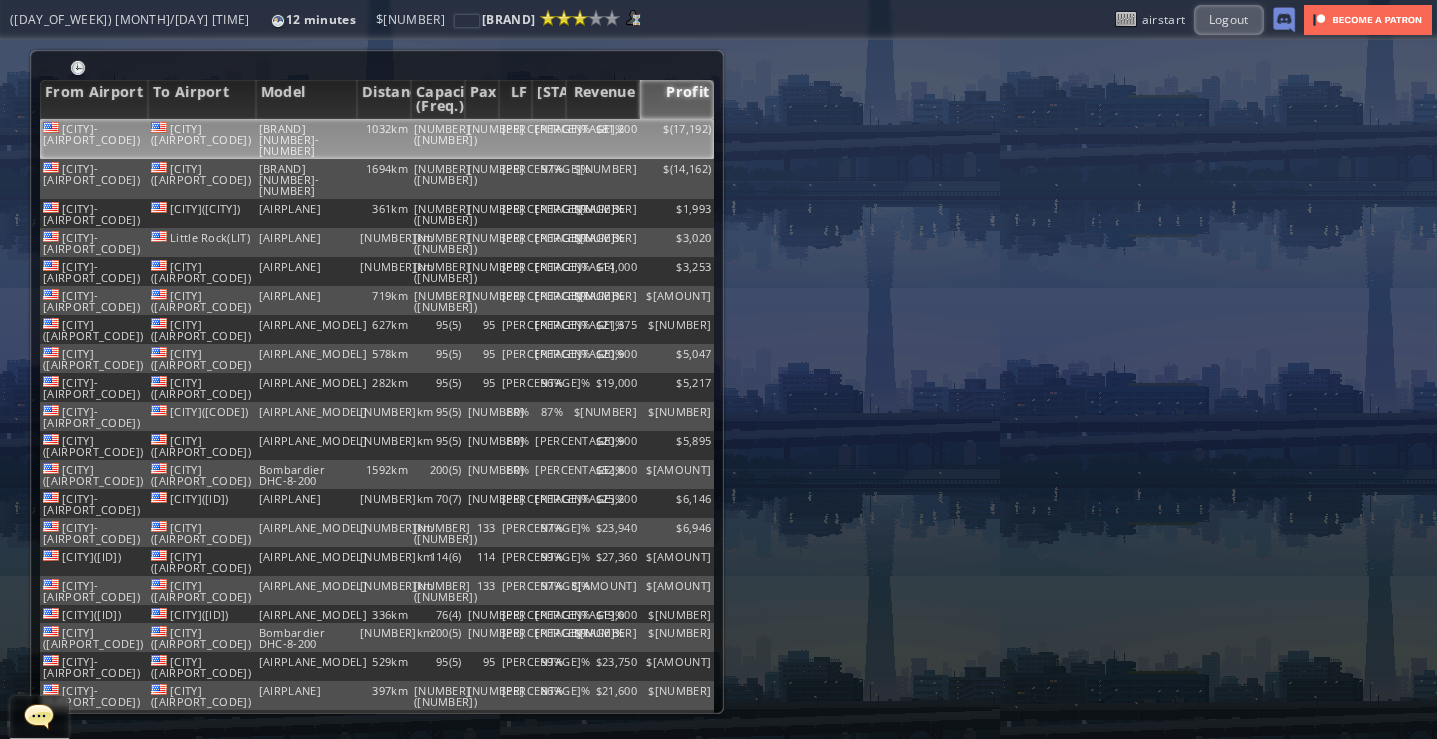 click on "[BRAND] [NUMBER]-[NUMBER]" at bounding box center [306, 139] 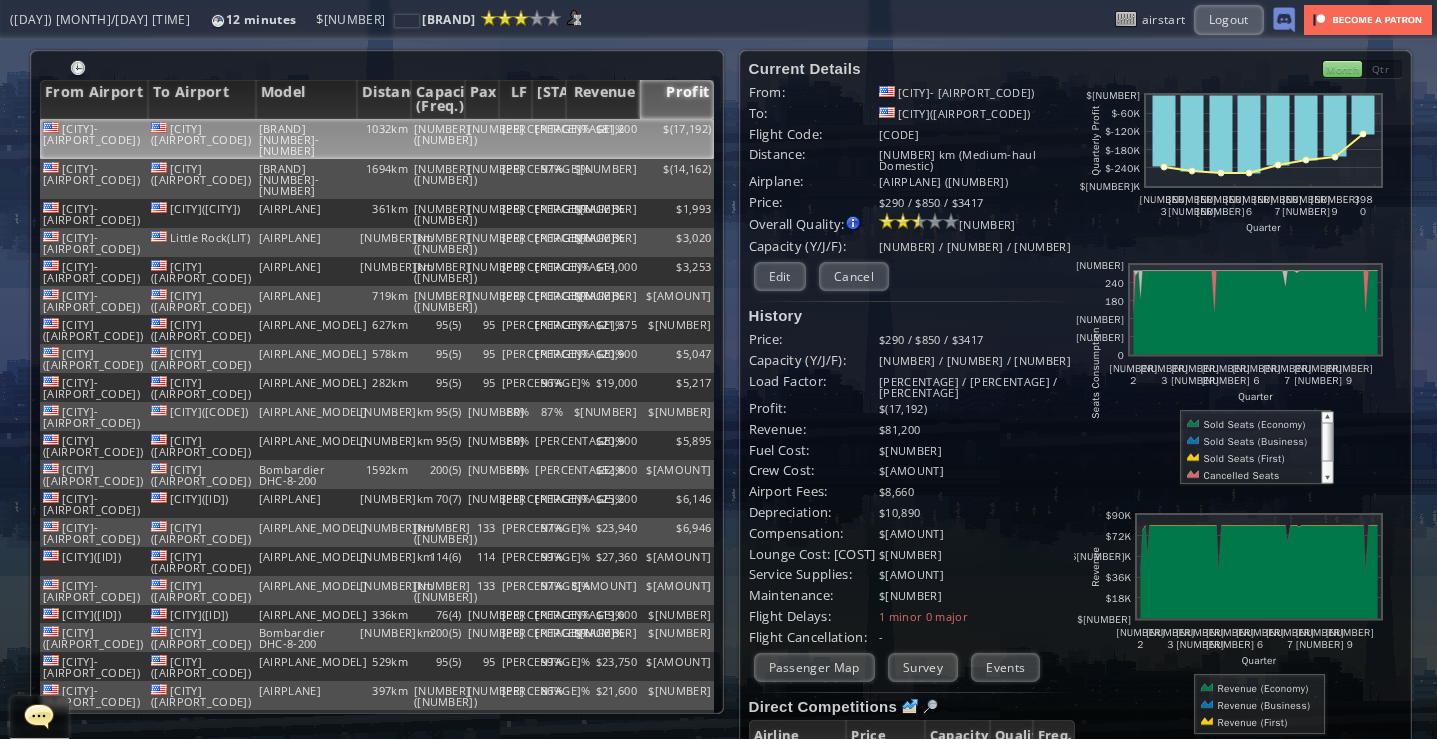 scroll, scrollTop: 99, scrollLeft: 0, axis: vertical 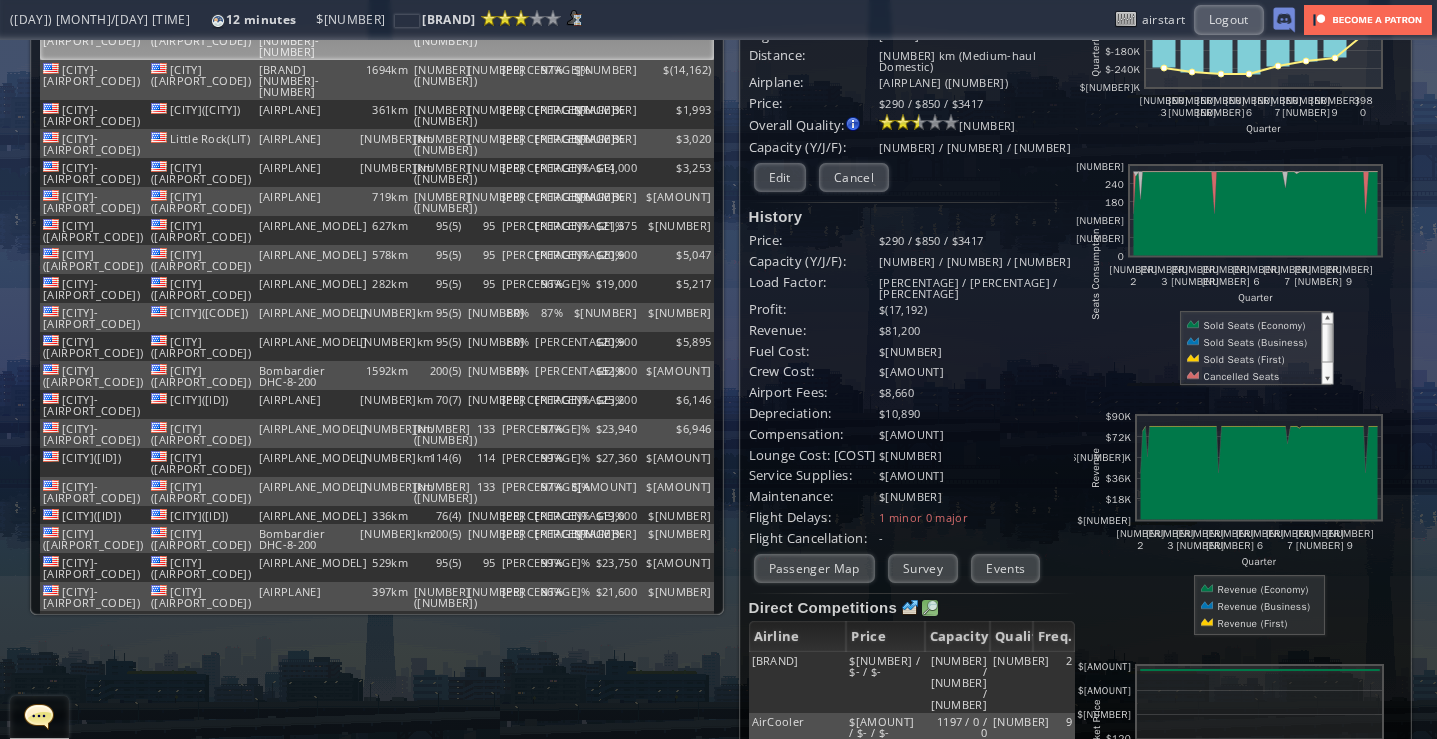 click at bounding box center [930, 608] 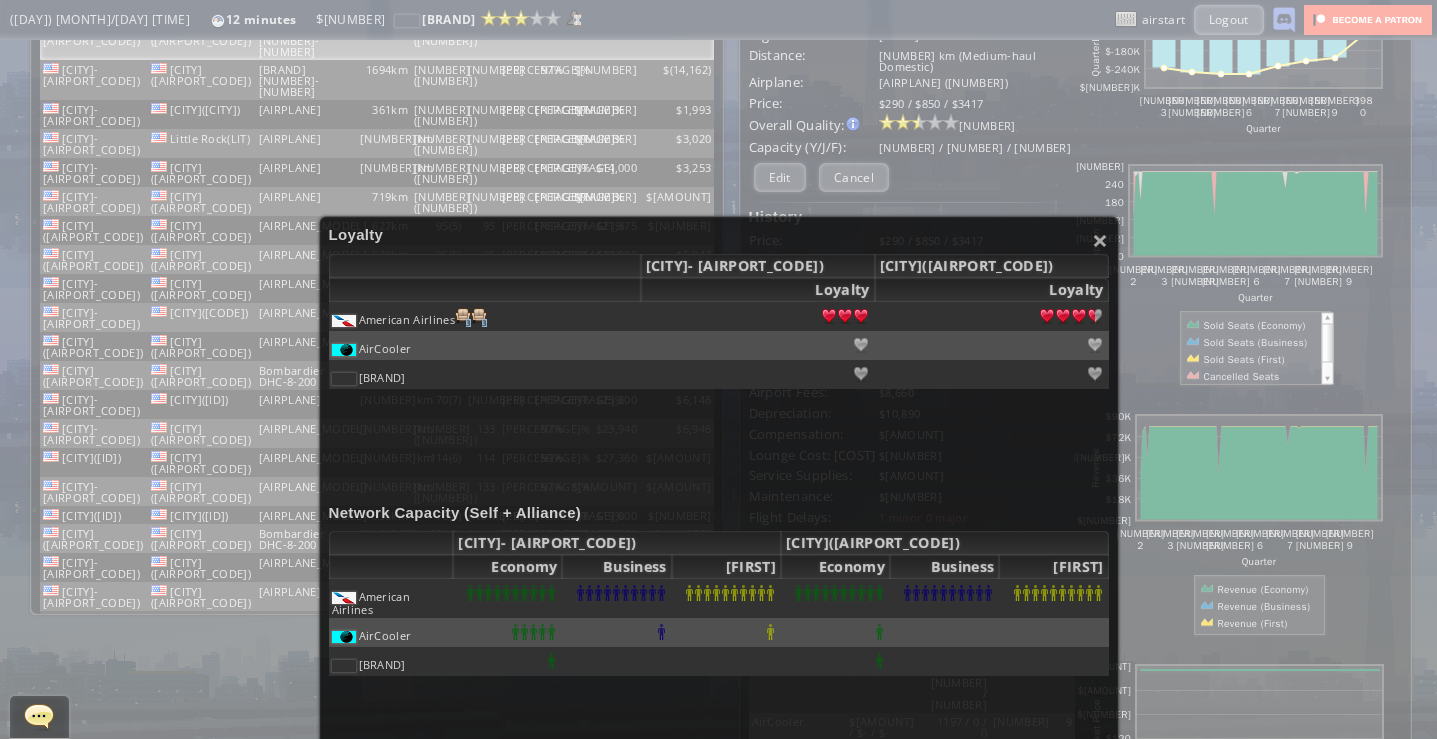 scroll, scrollTop: 99, scrollLeft: 0, axis: vertical 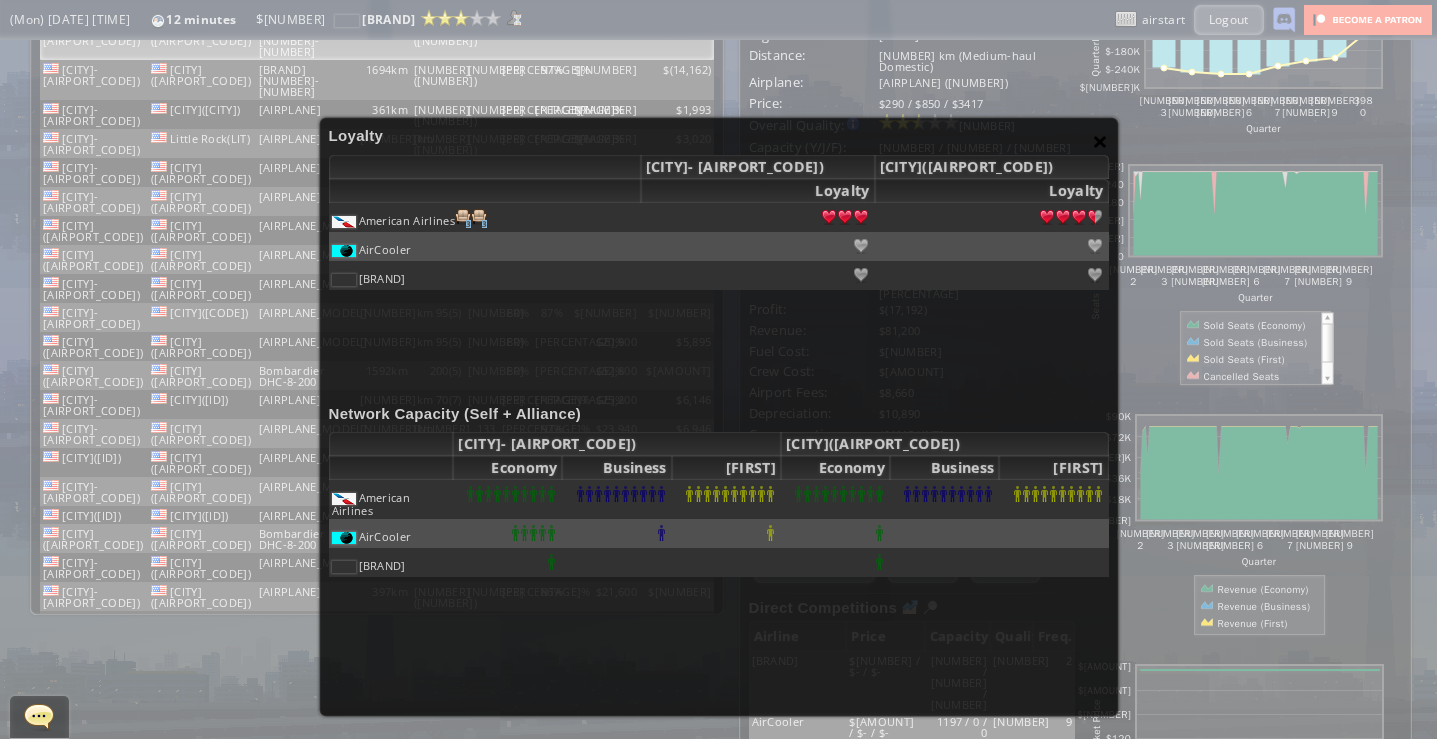click on "×" at bounding box center (1100, 141) 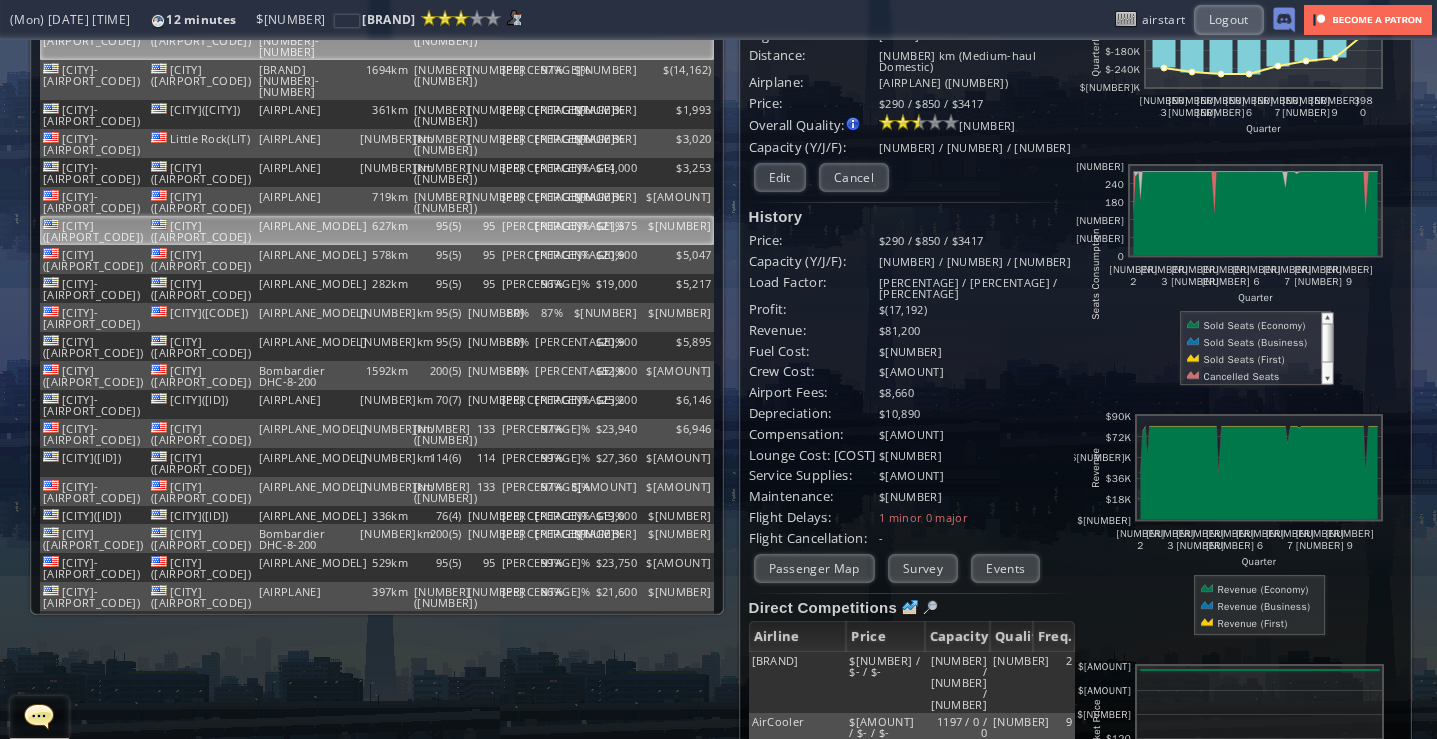 scroll, scrollTop: 0, scrollLeft: 0, axis: both 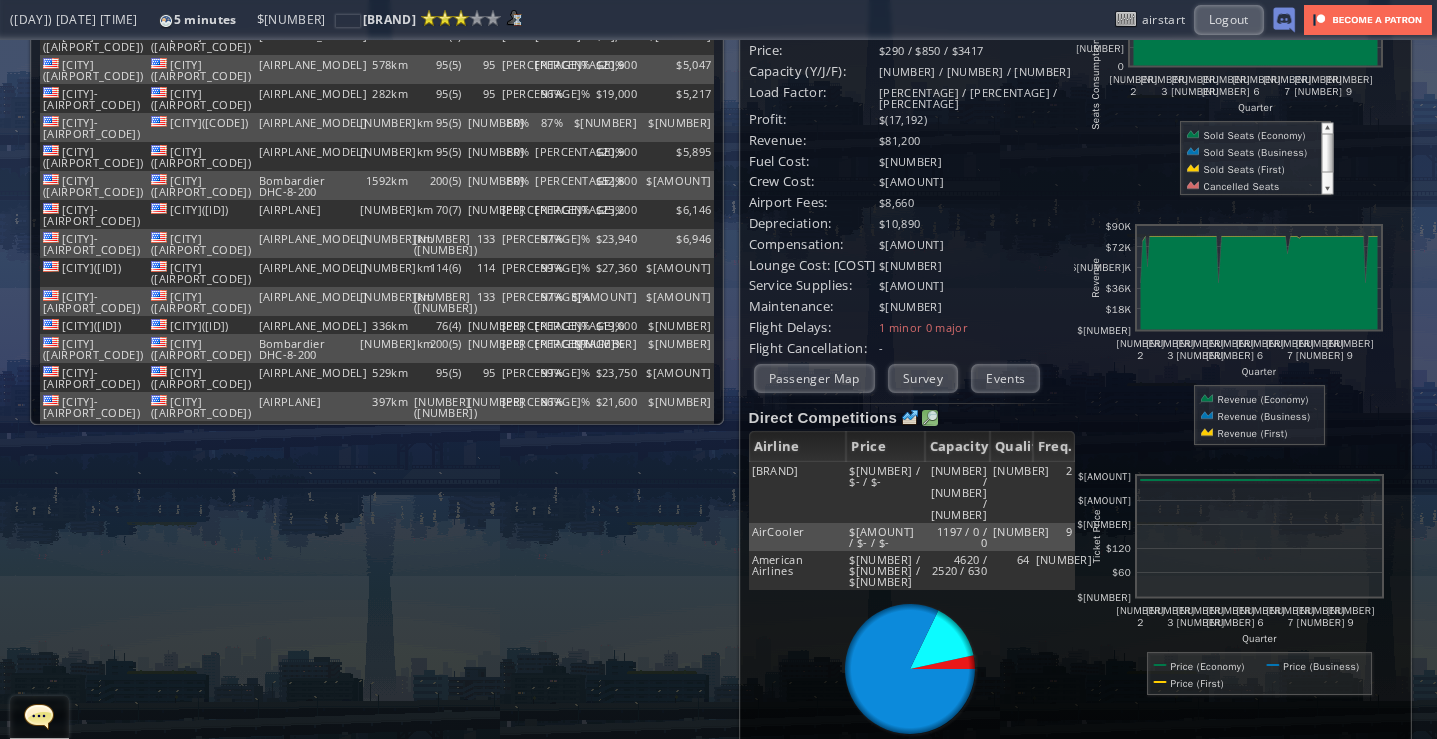 click at bounding box center (930, 418) 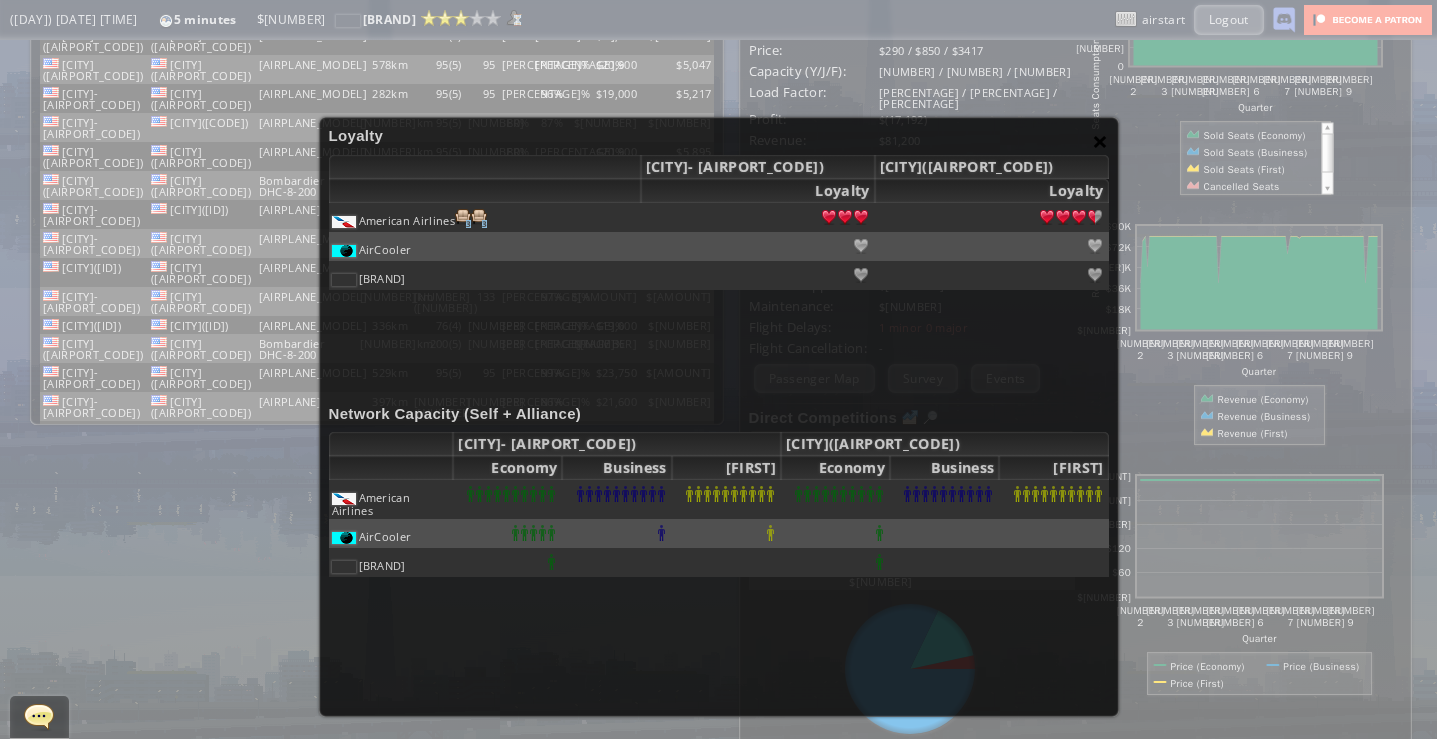 click on "×" at bounding box center (1100, 141) 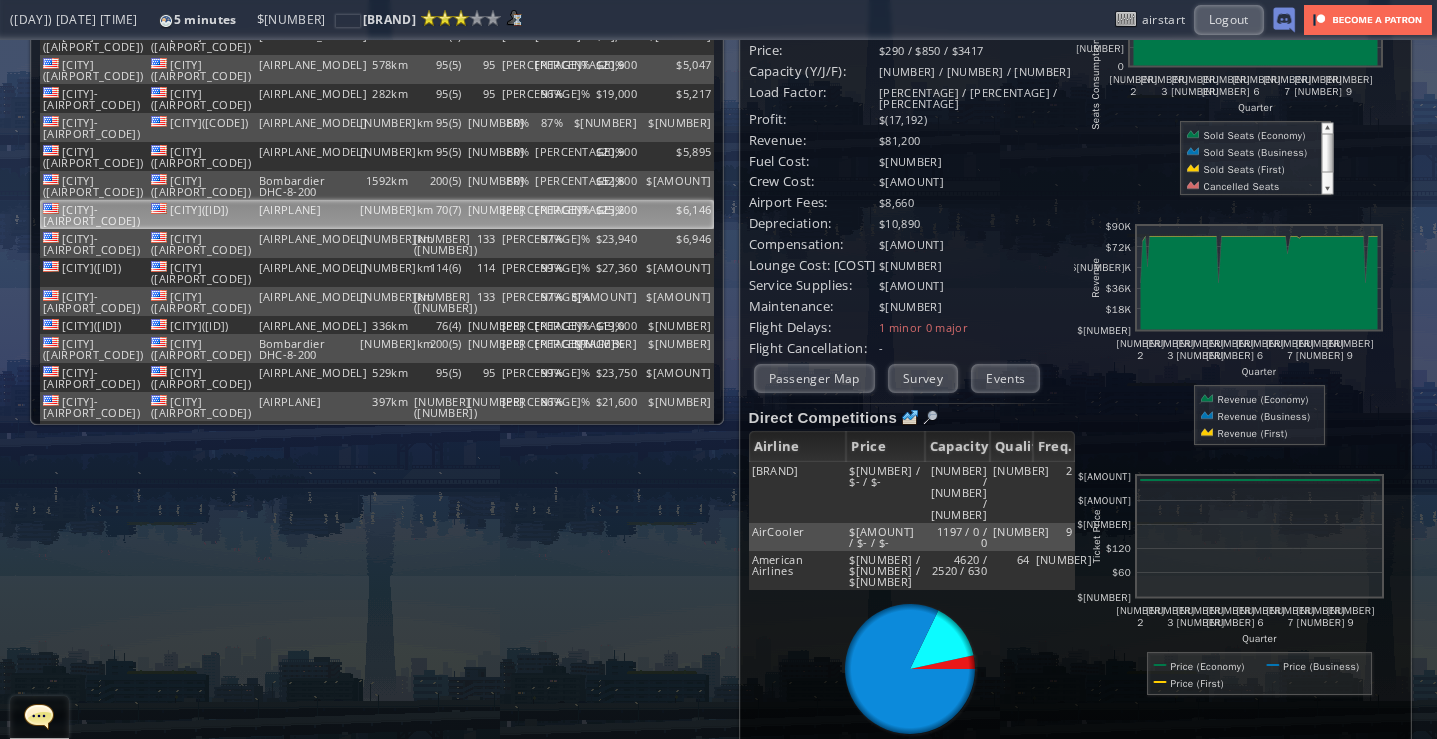 scroll, scrollTop: 0, scrollLeft: 0, axis: both 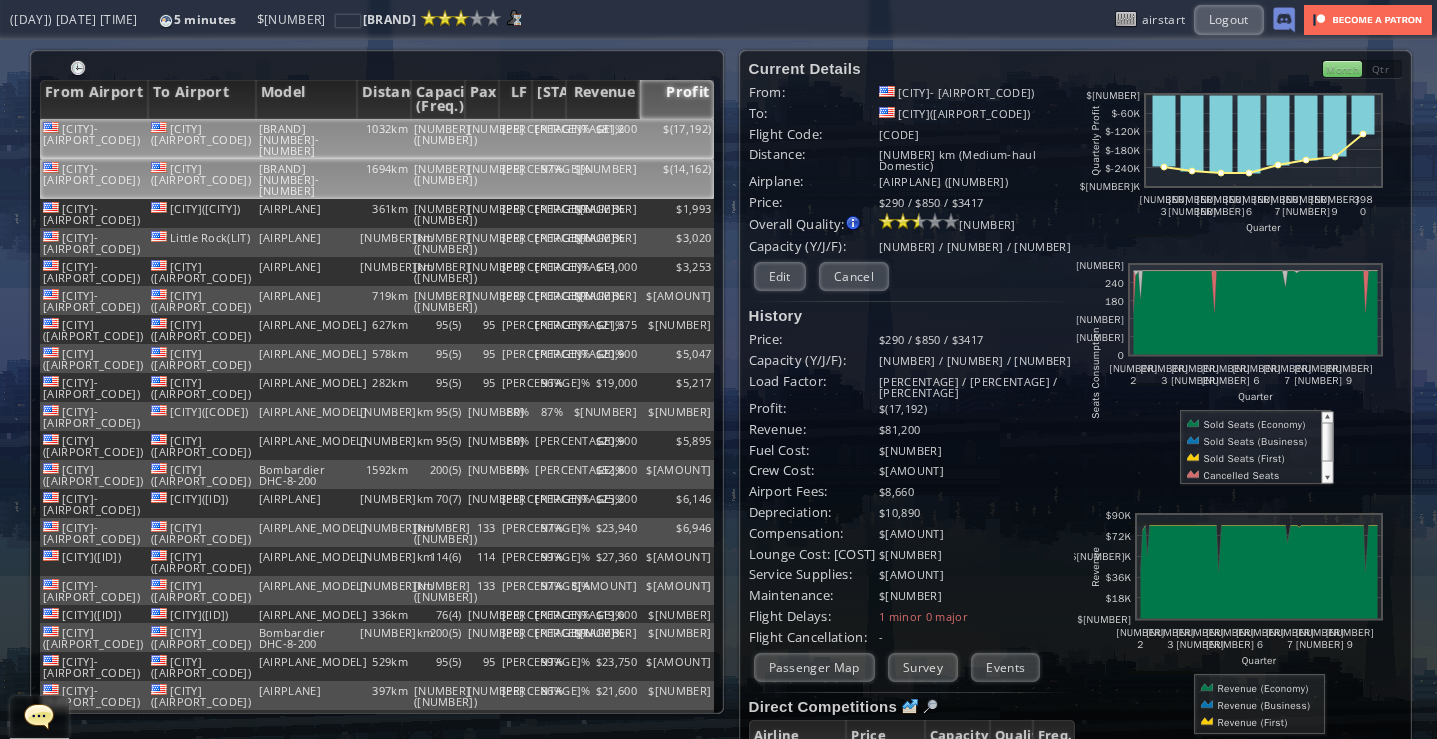 click on "$[NUMBER]" at bounding box center [603, 139] 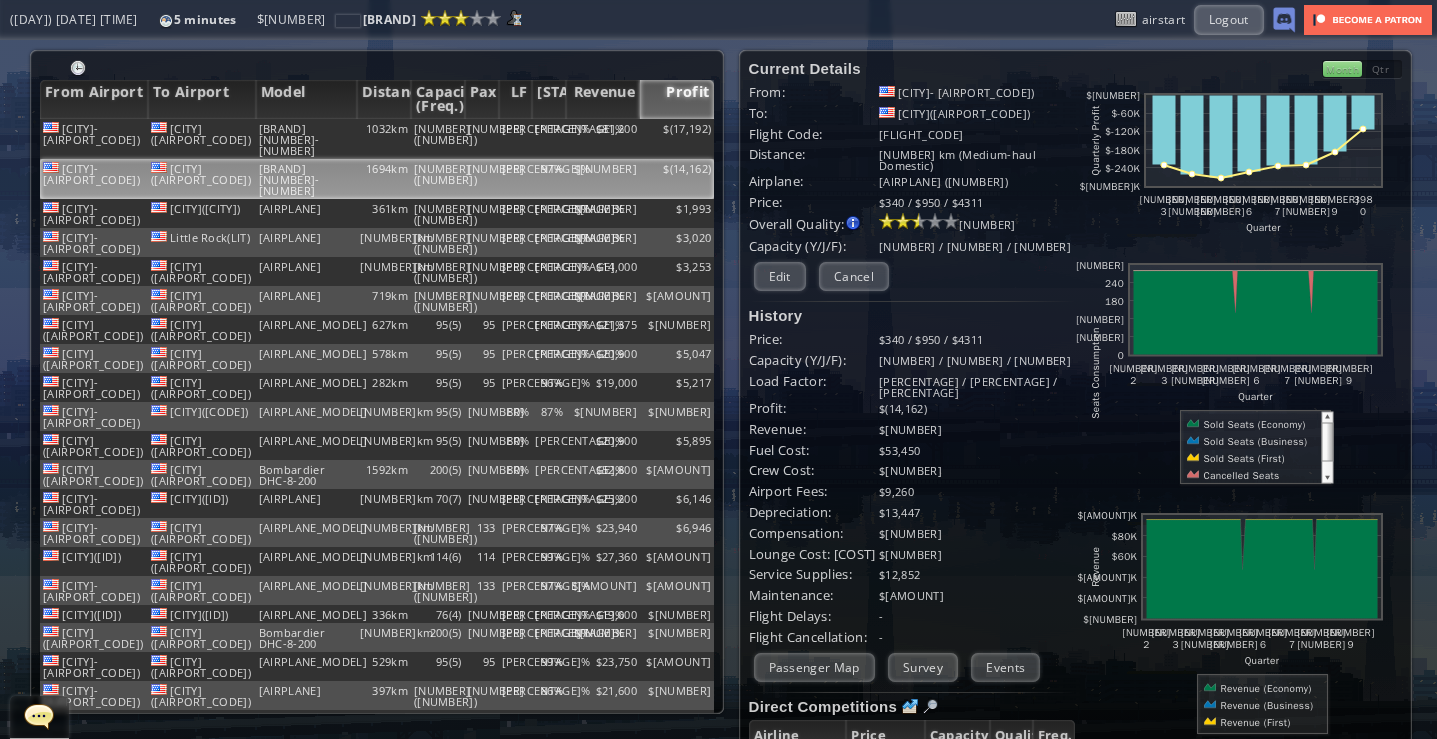 scroll, scrollTop: 289, scrollLeft: 0, axis: vertical 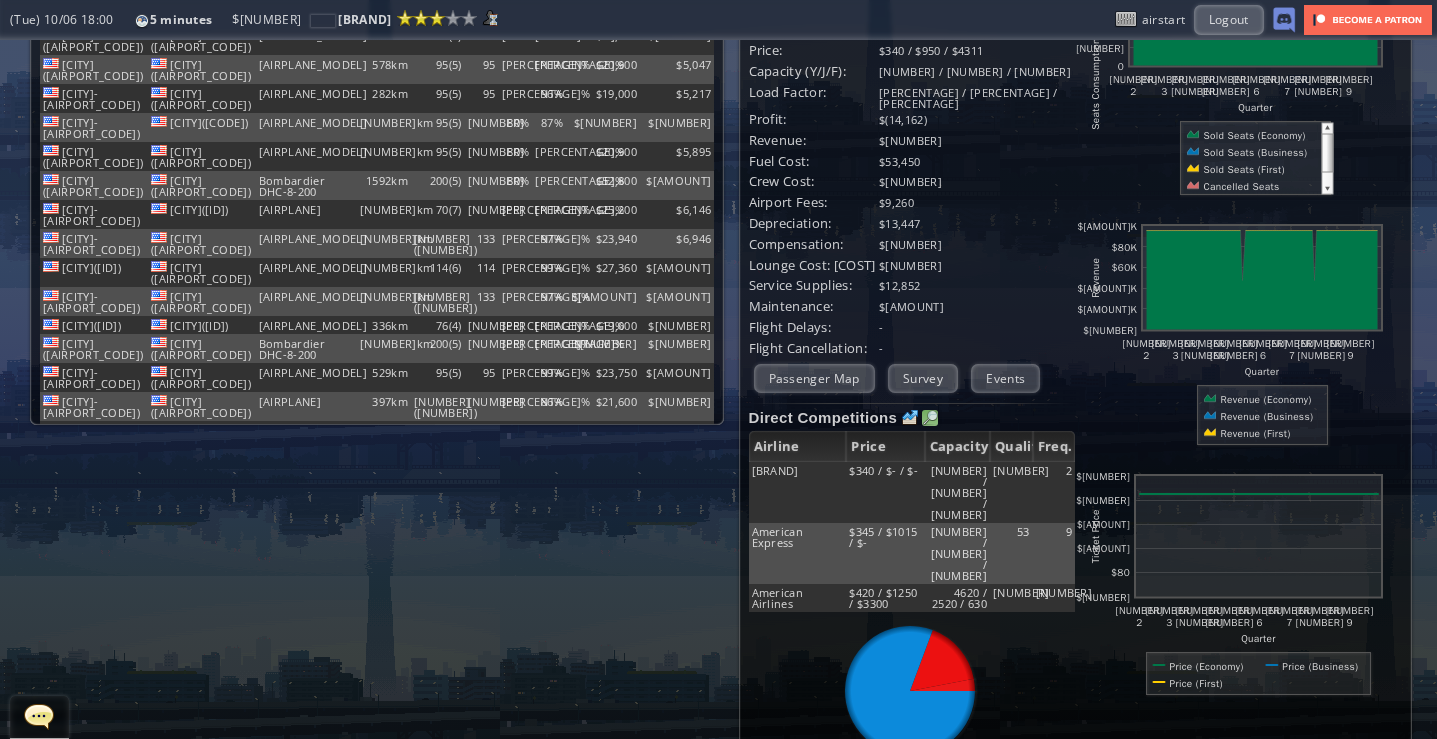 click at bounding box center [930, 418] 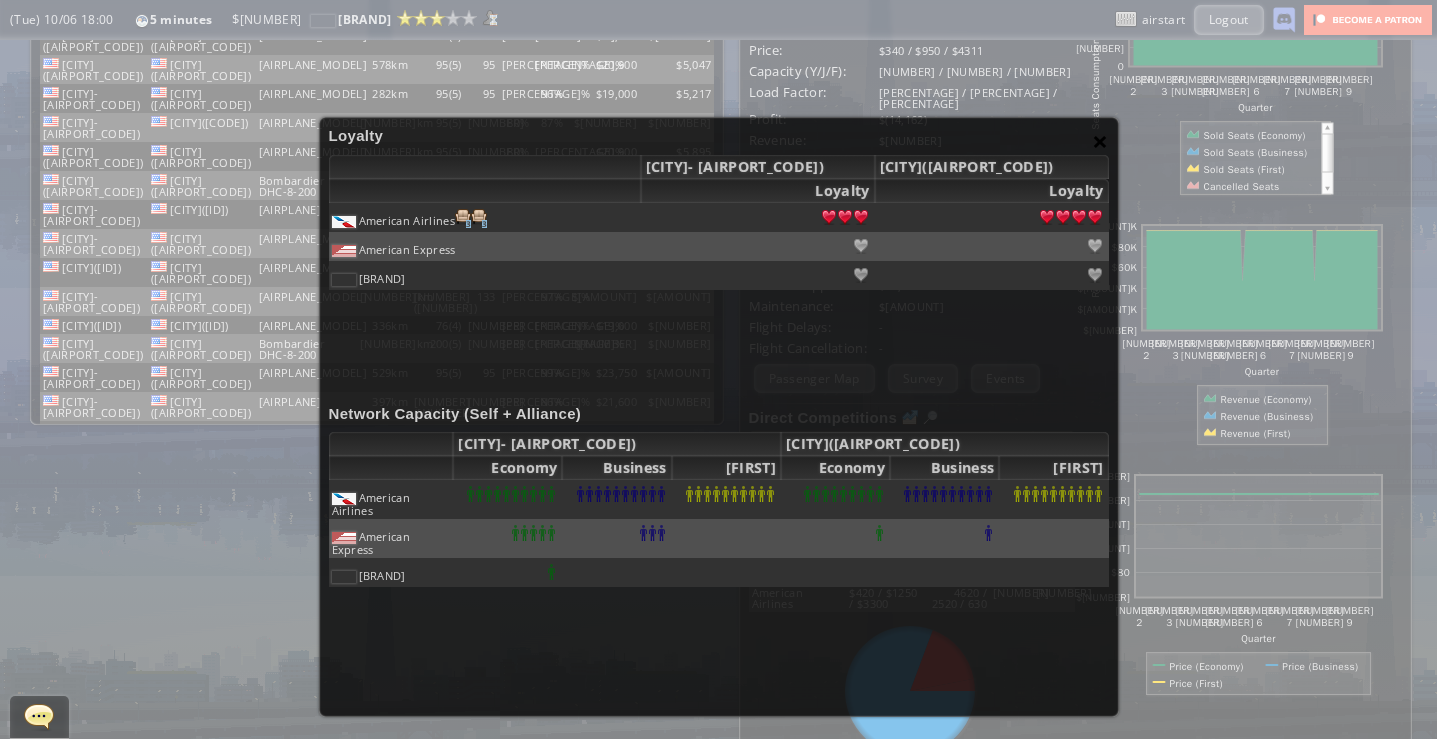 click on "×" at bounding box center [1100, 141] 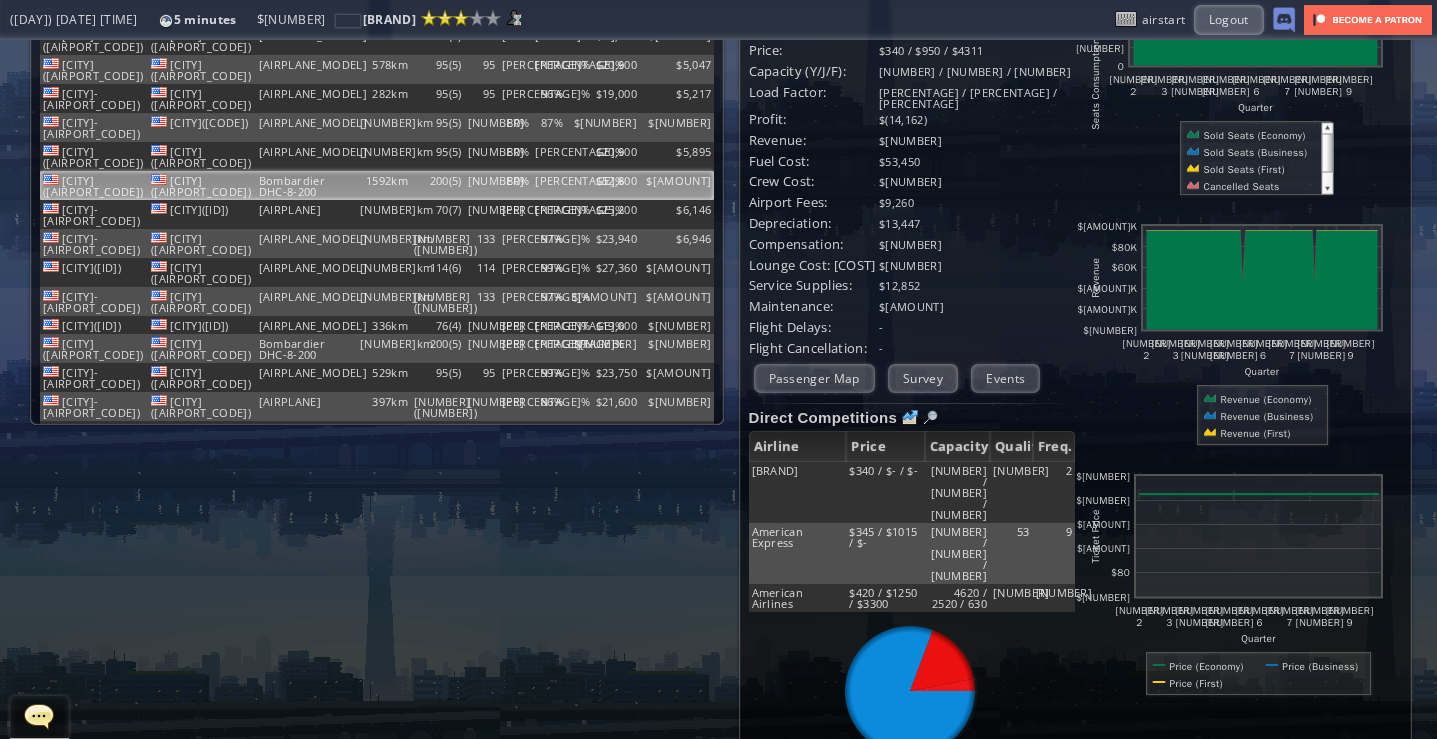 scroll, scrollTop: 0, scrollLeft: 0, axis: both 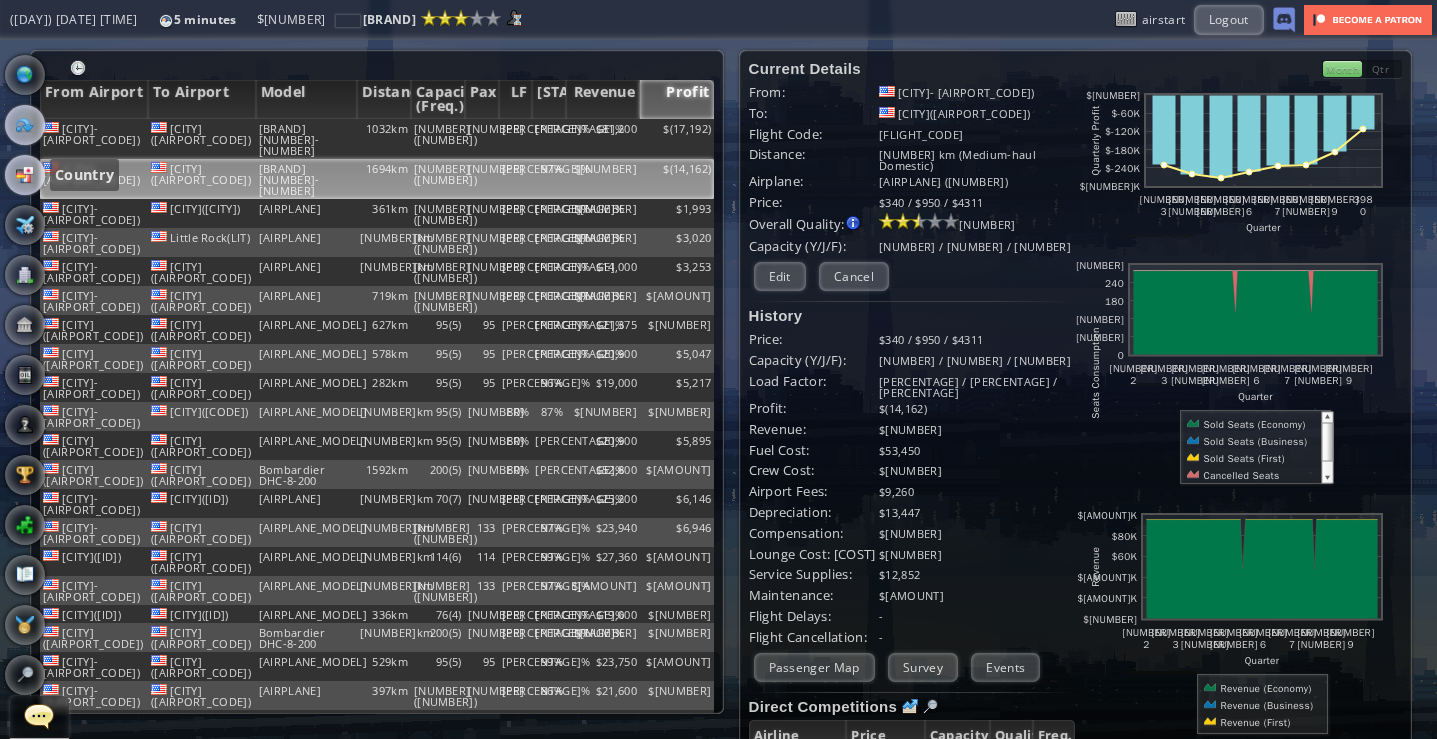 click at bounding box center (25, 175) 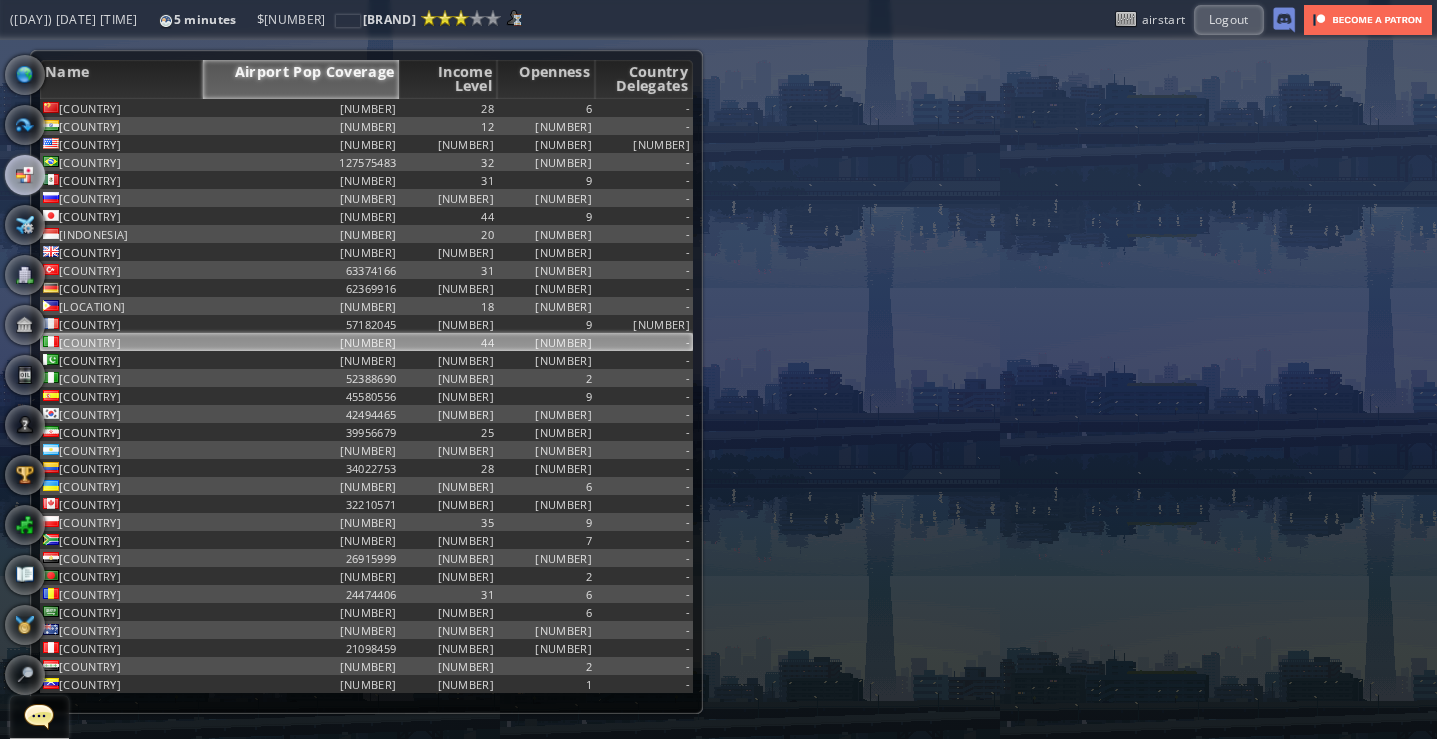 click on "44" at bounding box center [448, 108] 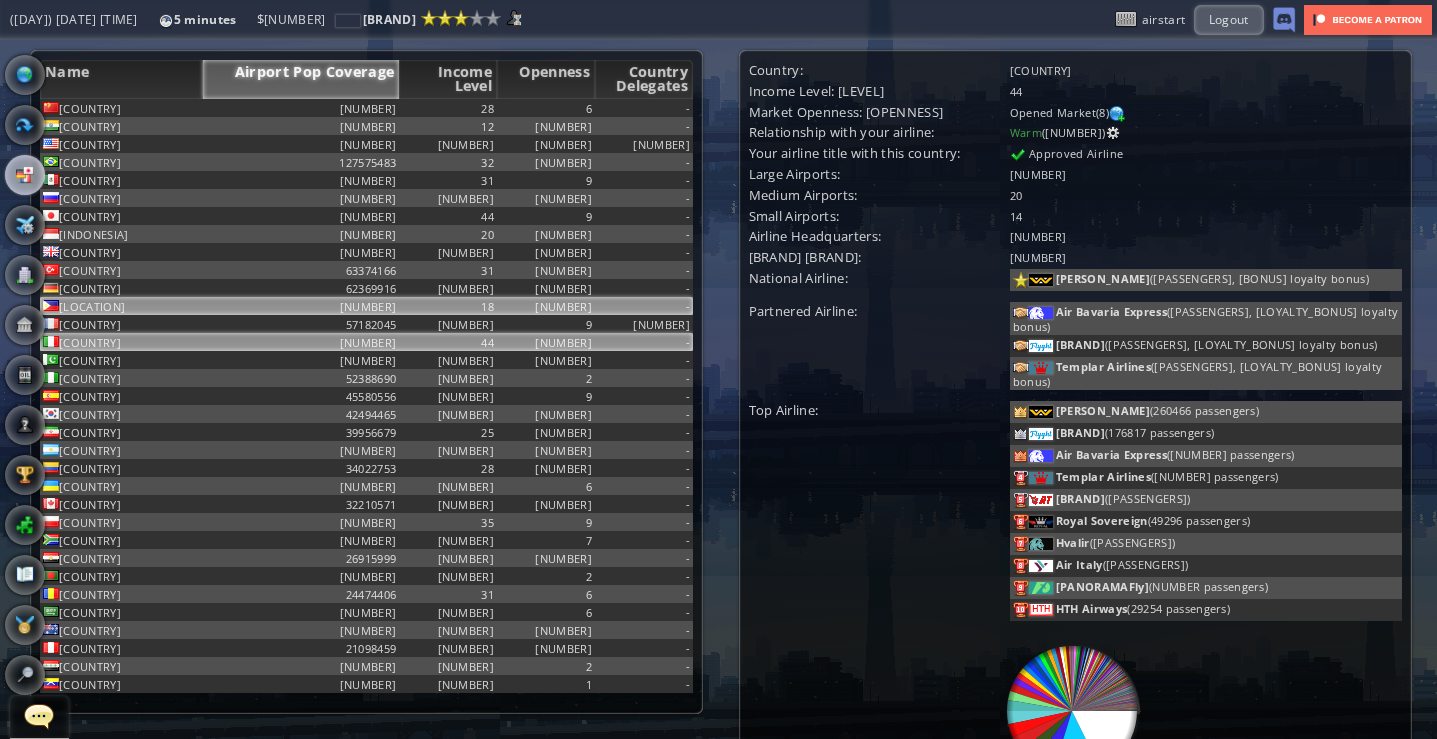 click on "[NUMBER]" at bounding box center [448, 108] 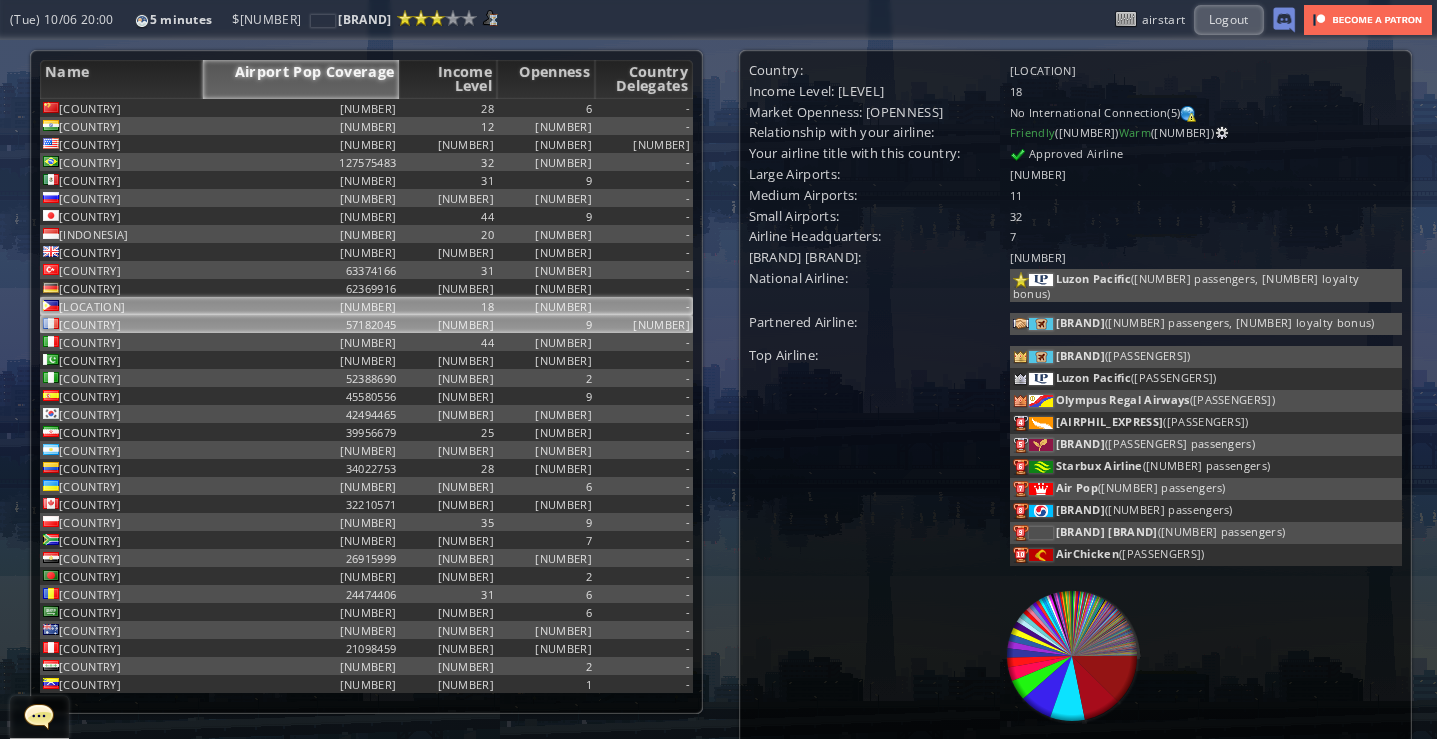 click on "[NUMBER]" at bounding box center [448, 108] 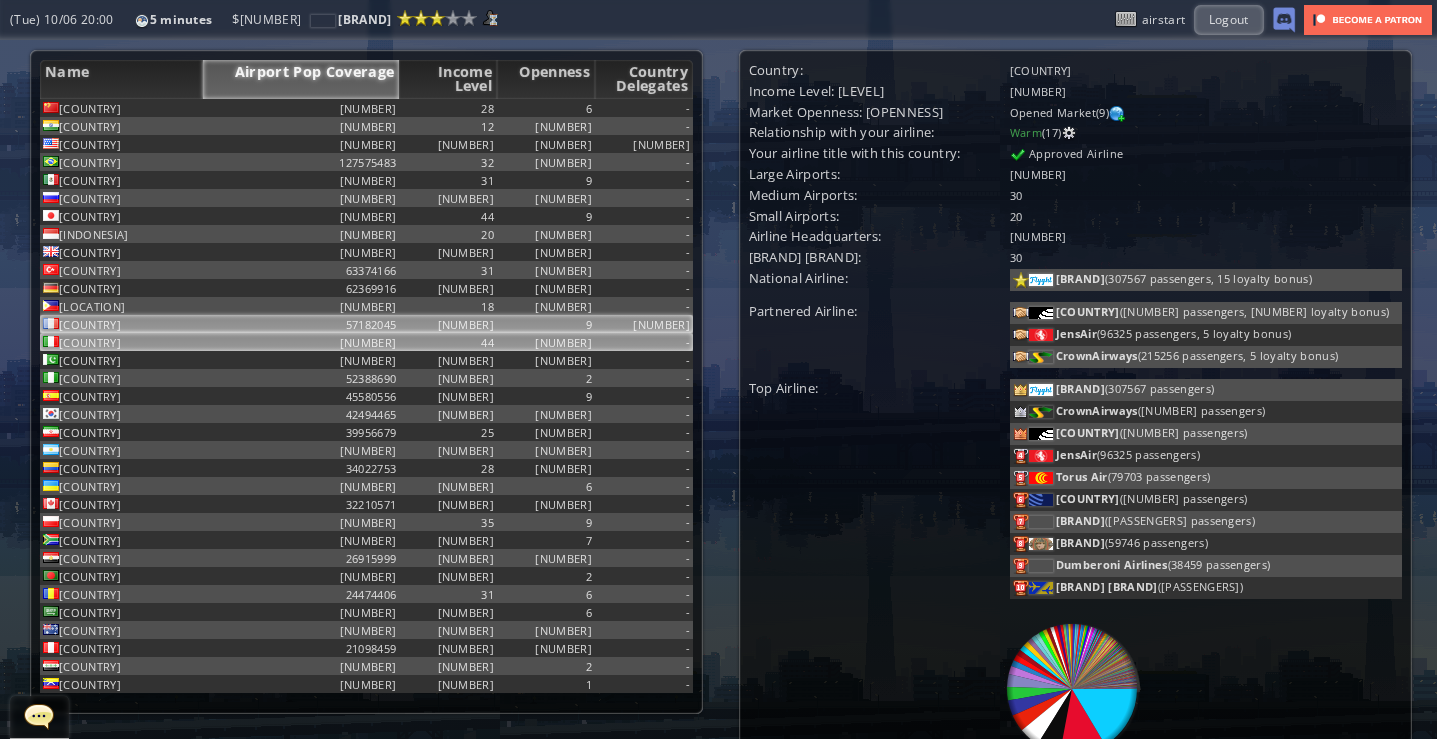click on "44" at bounding box center [448, 108] 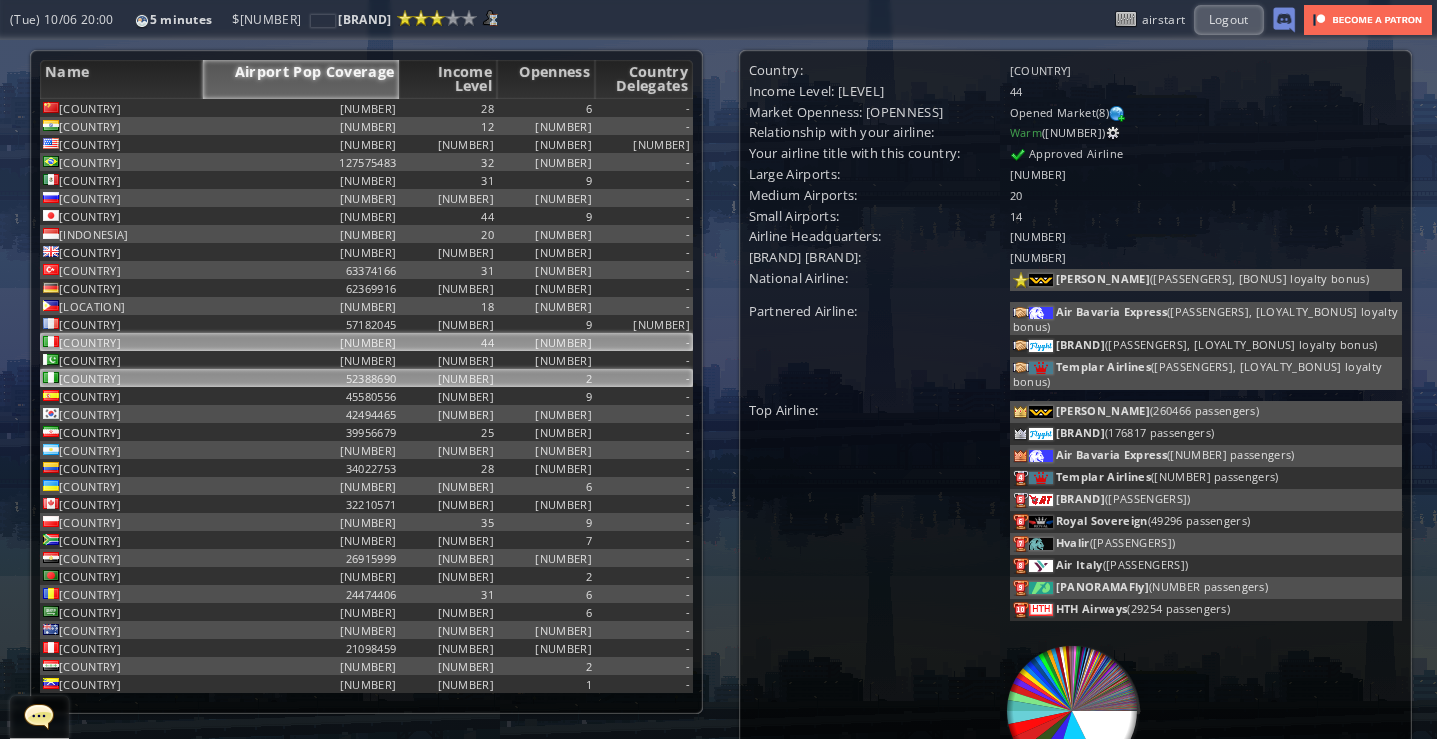 click on "[NUMBER]" at bounding box center (448, 108) 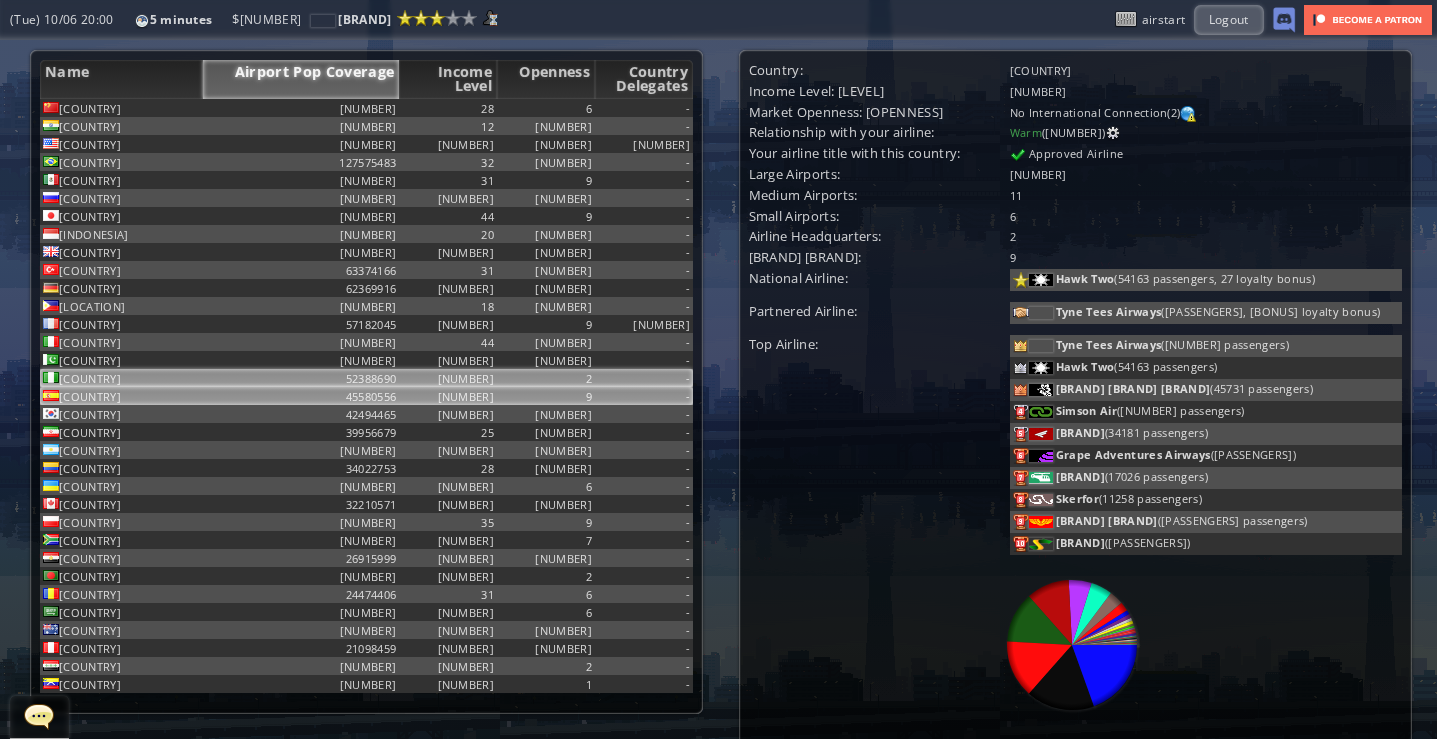 click on "[NUMBER]" at bounding box center (448, 108) 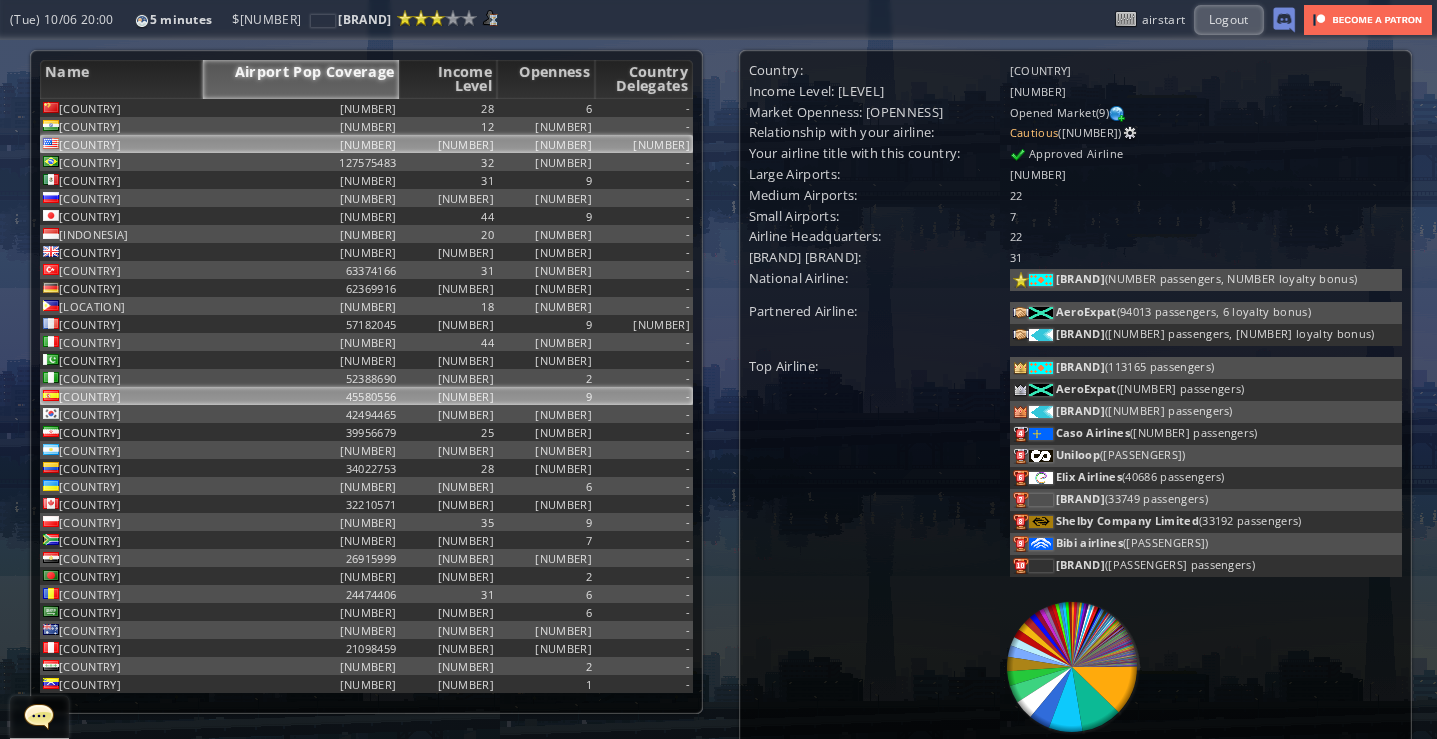 click on "[NUMBER]" at bounding box center (546, 108) 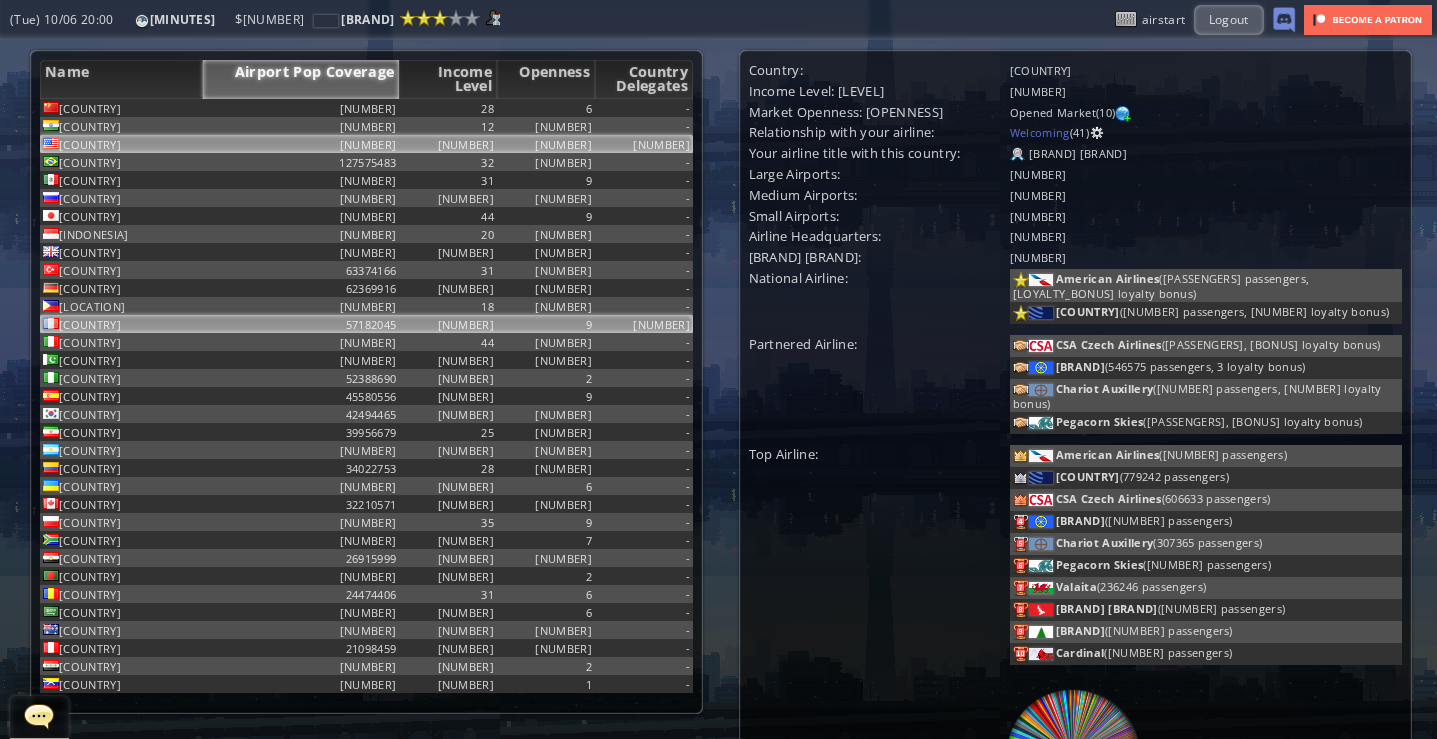 click on "[NUMBER]" at bounding box center (644, 108) 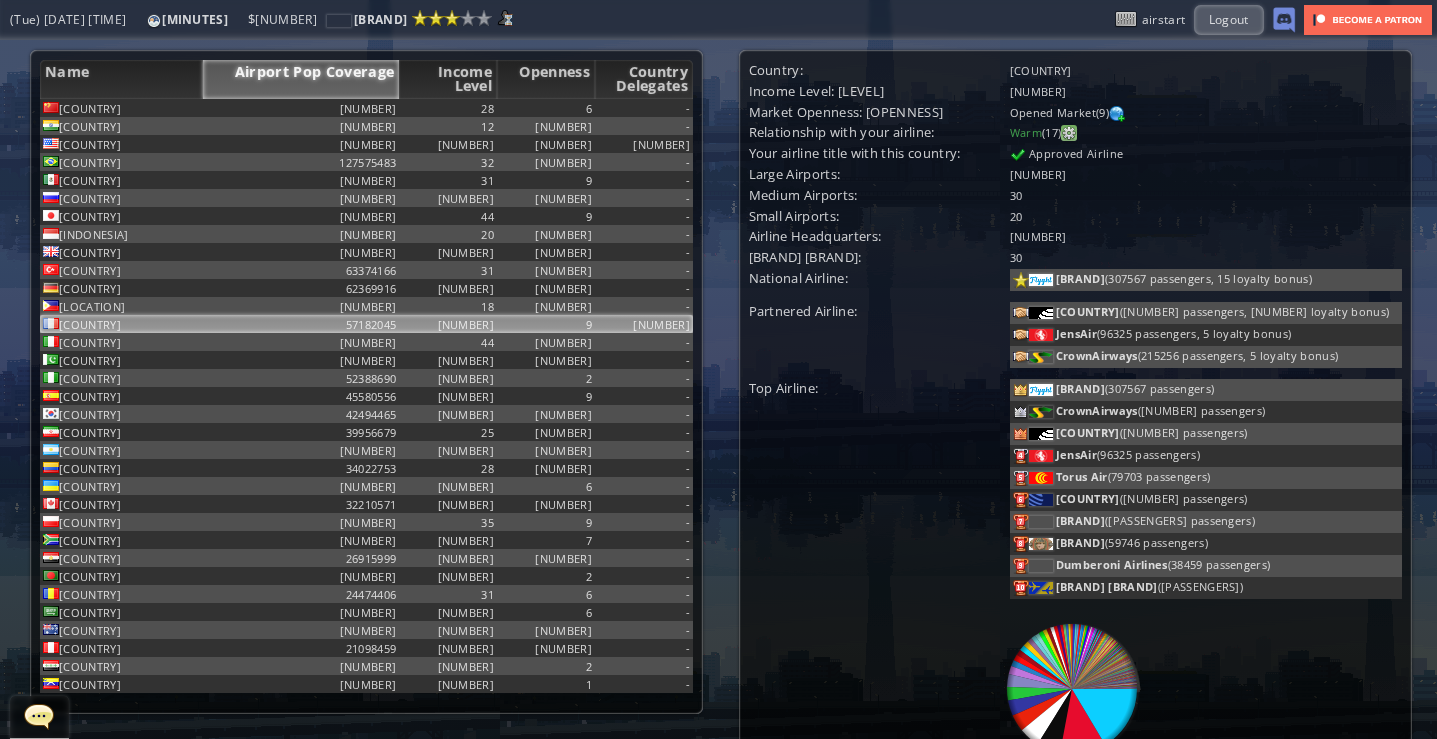 click at bounding box center (1069, 133) 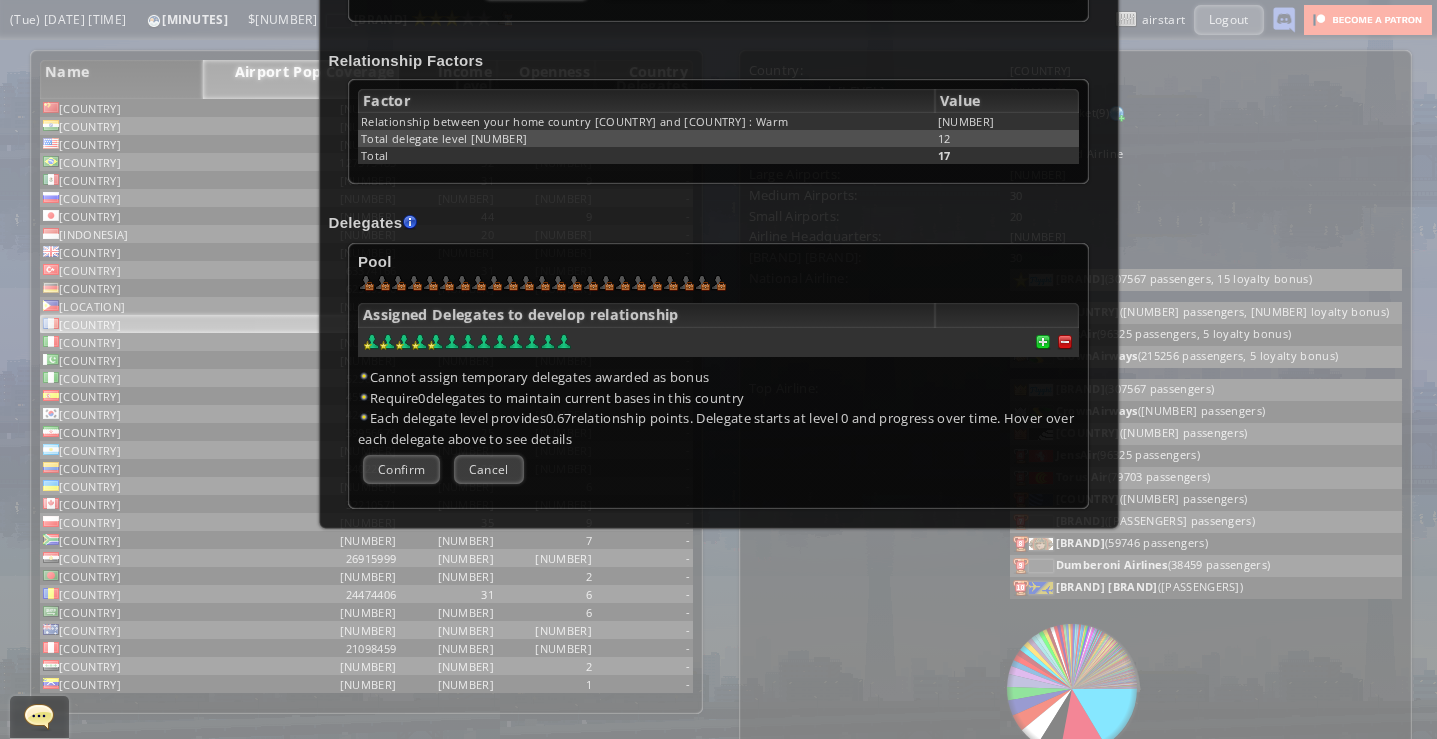 scroll, scrollTop: 0, scrollLeft: 0, axis: both 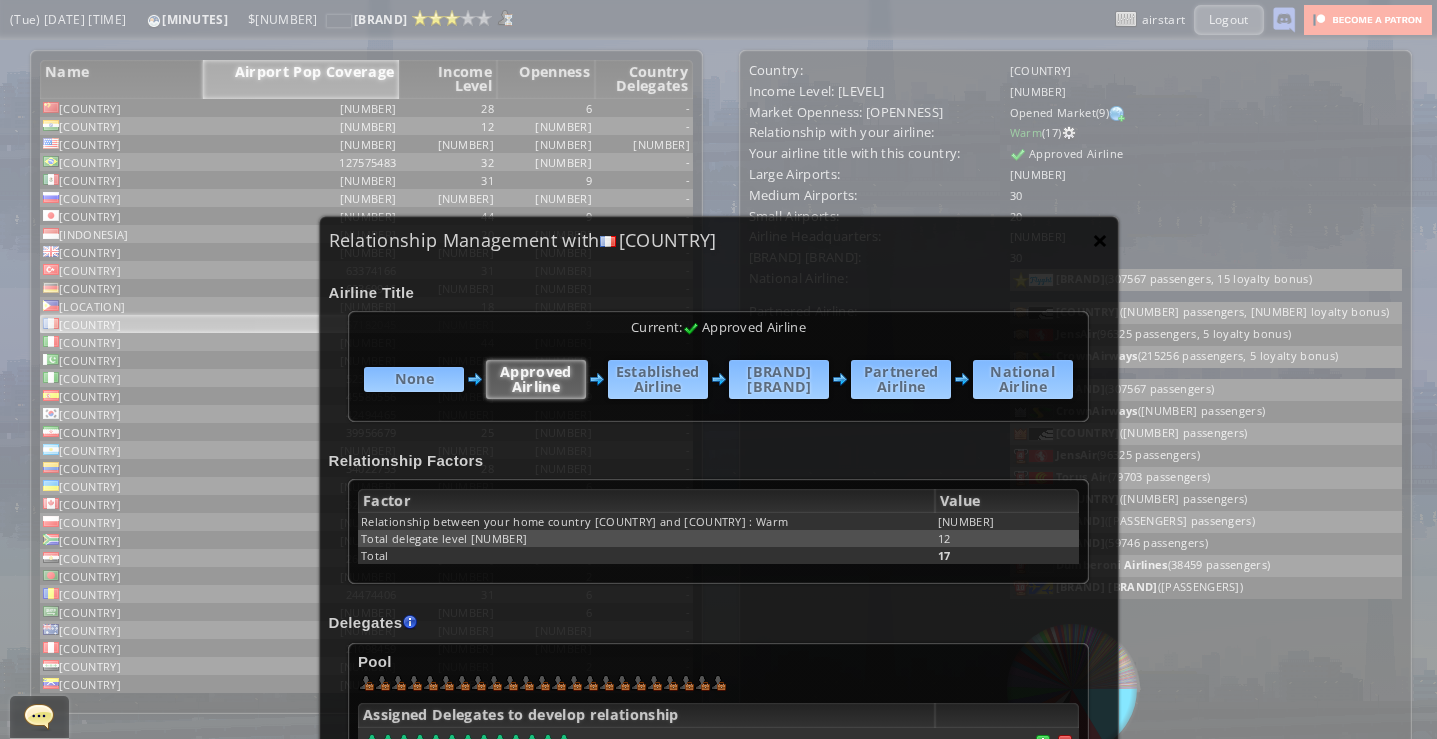 click on "×" at bounding box center (1100, 240) 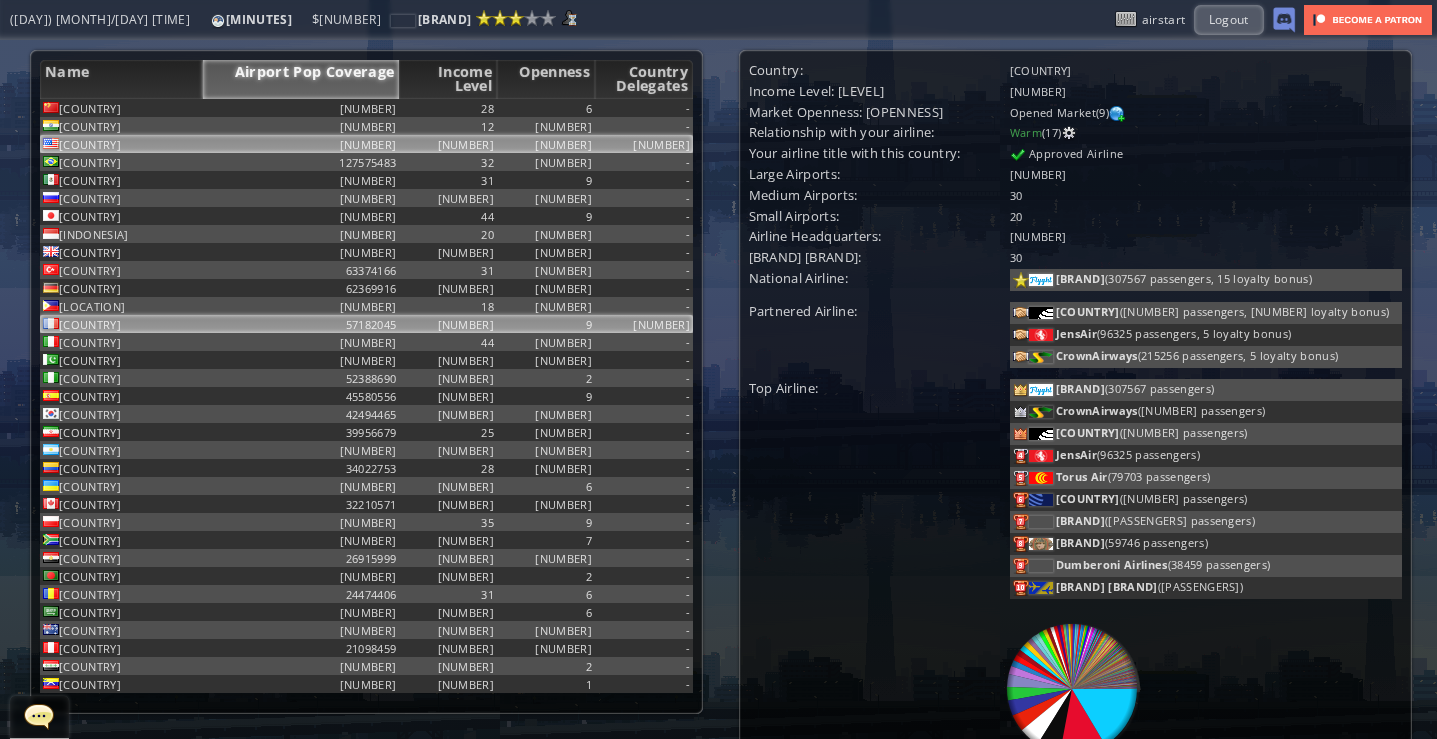 click on "[NUMBER]" at bounding box center [448, 108] 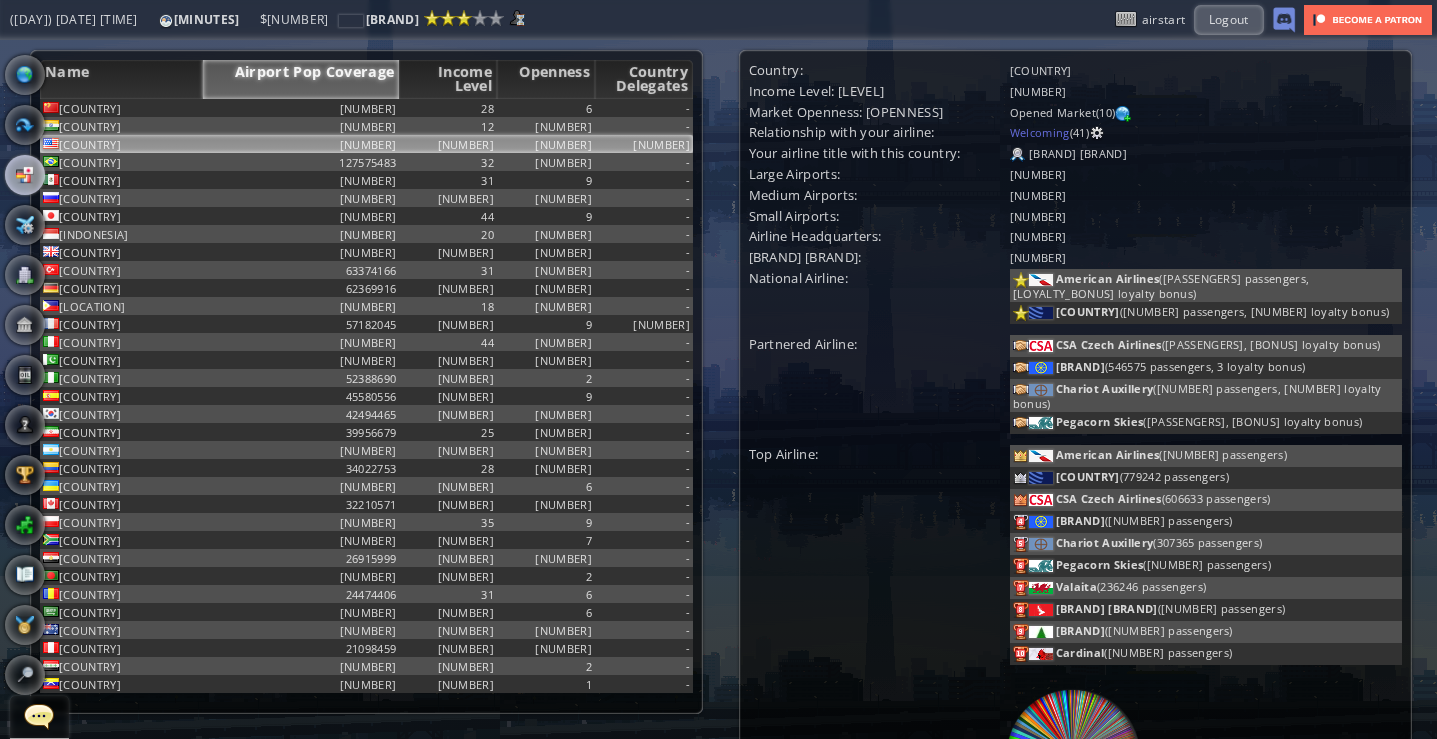 click at bounding box center [1072, 755] 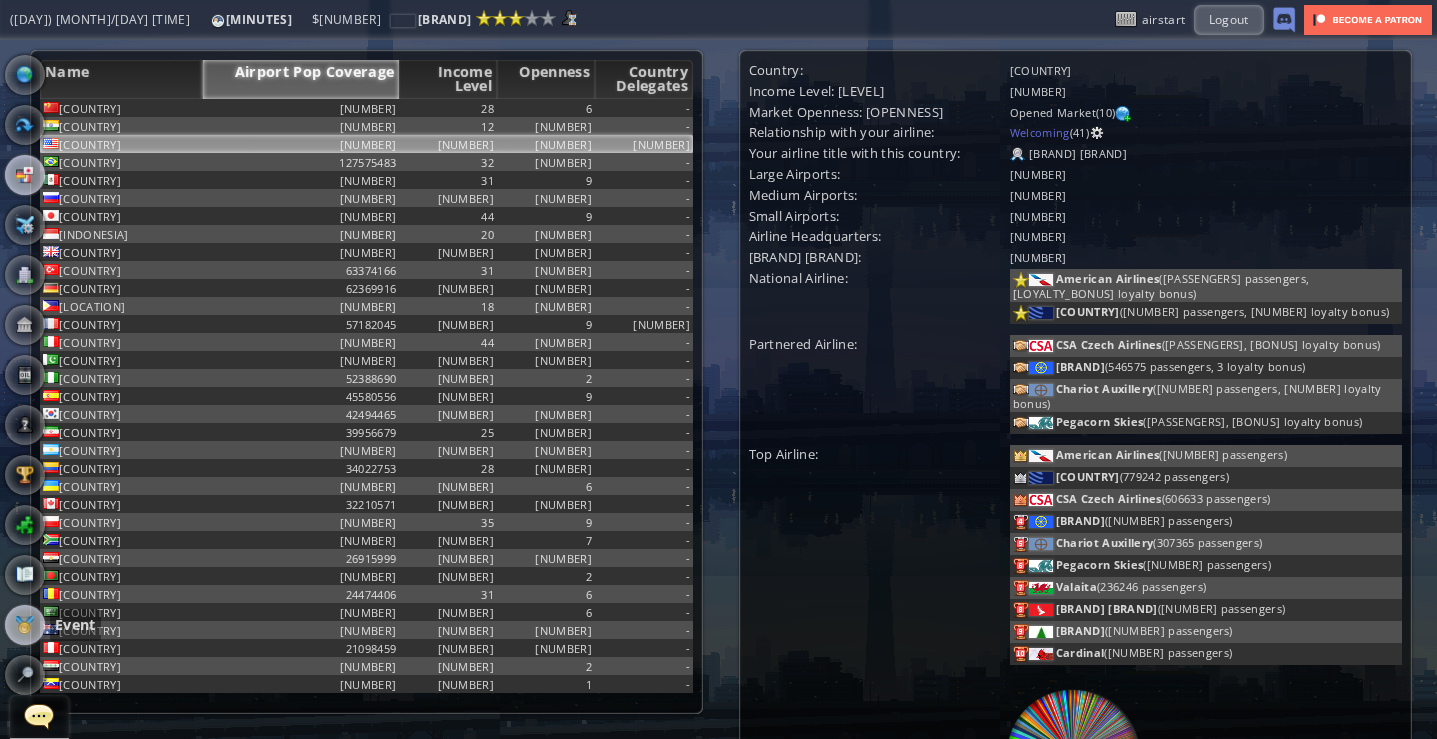 click at bounding box center (25, 625) 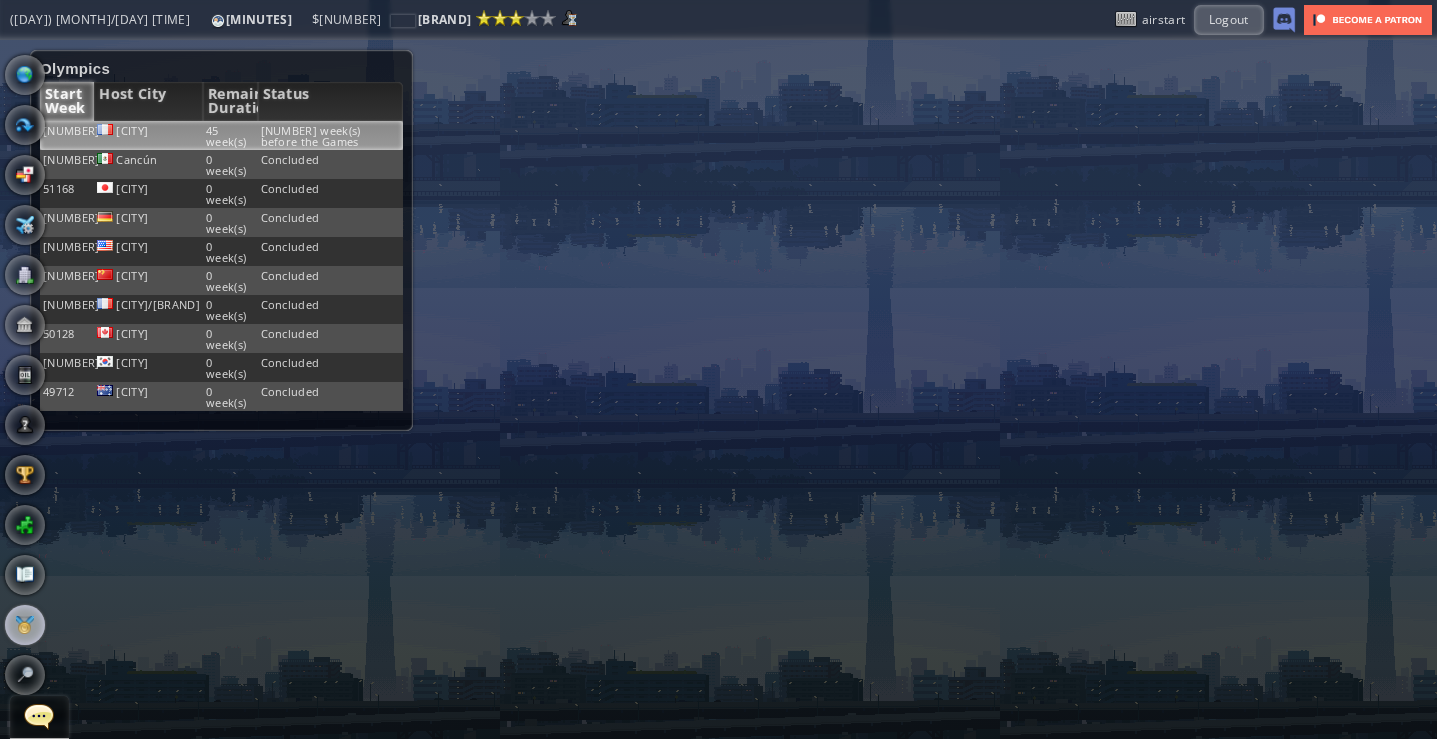 click on "45 week(s)" at bounding box center (230, 135) 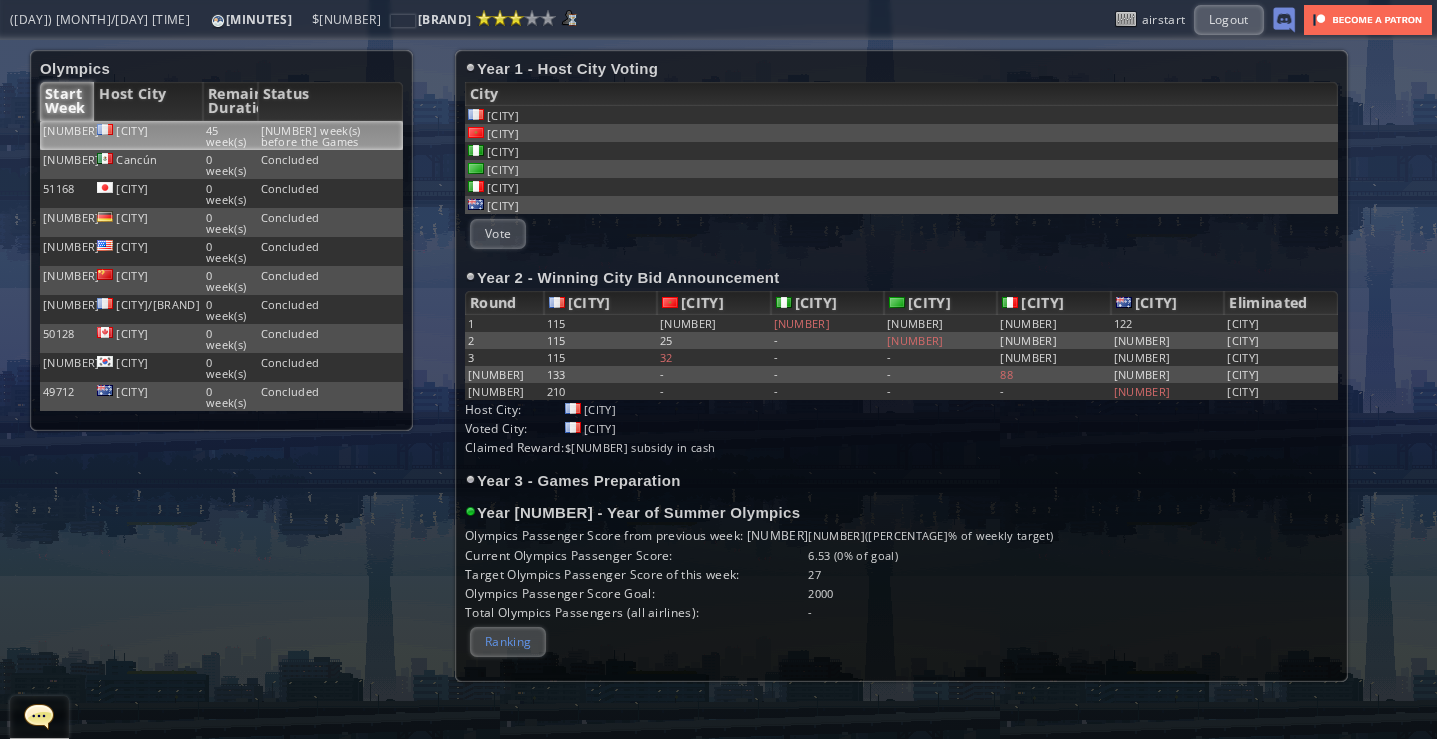 click on "Ranking" at bounding box center (508, 641) 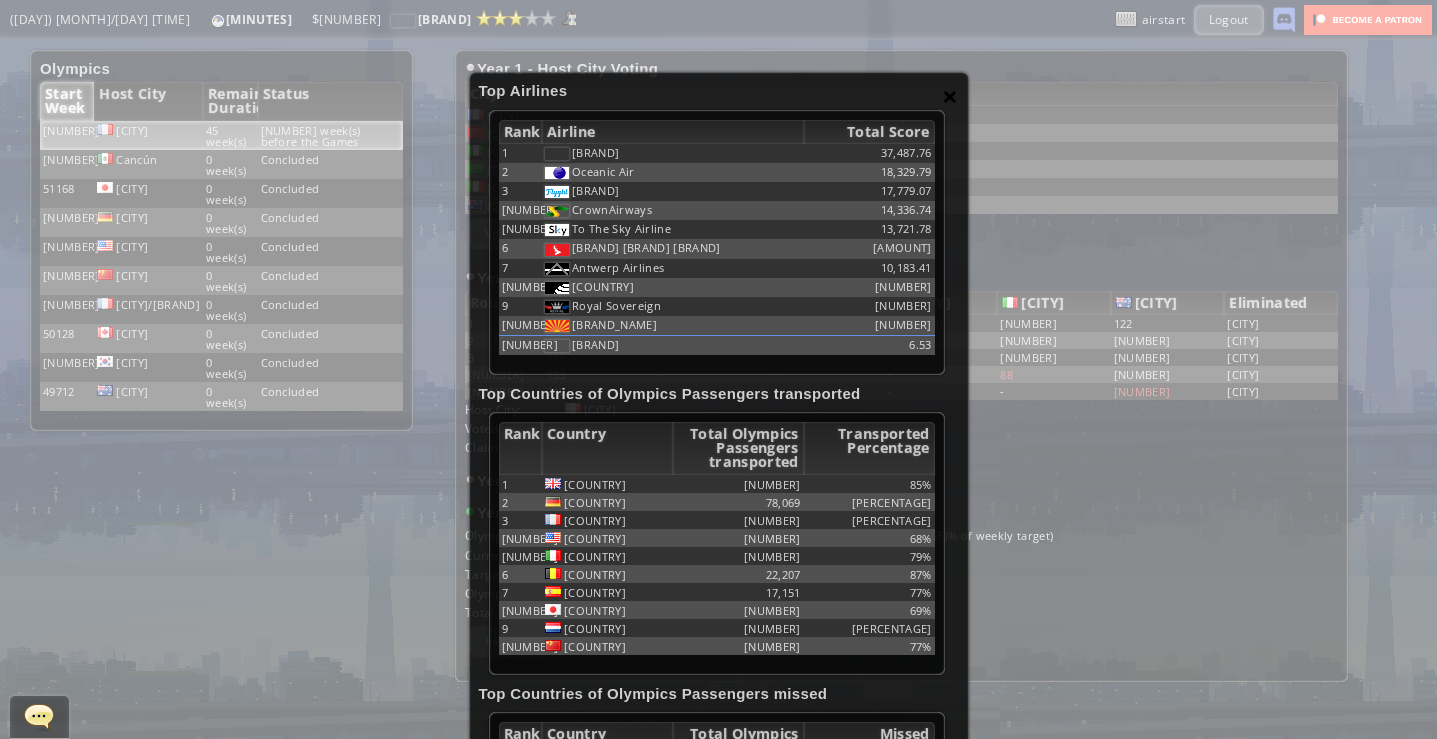 click on "×" at bounding box center [950, 96] 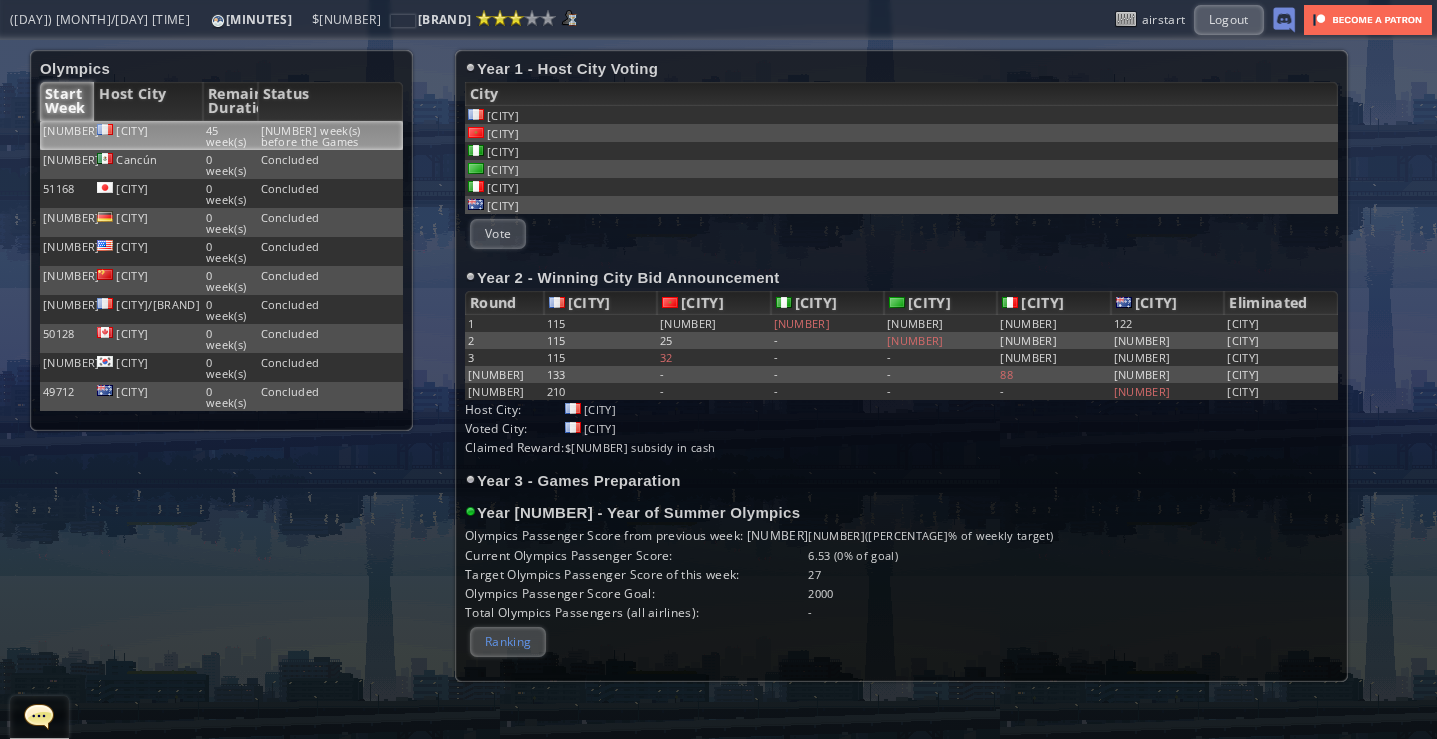 click on "Ranking" at bounding box center [508, 641] 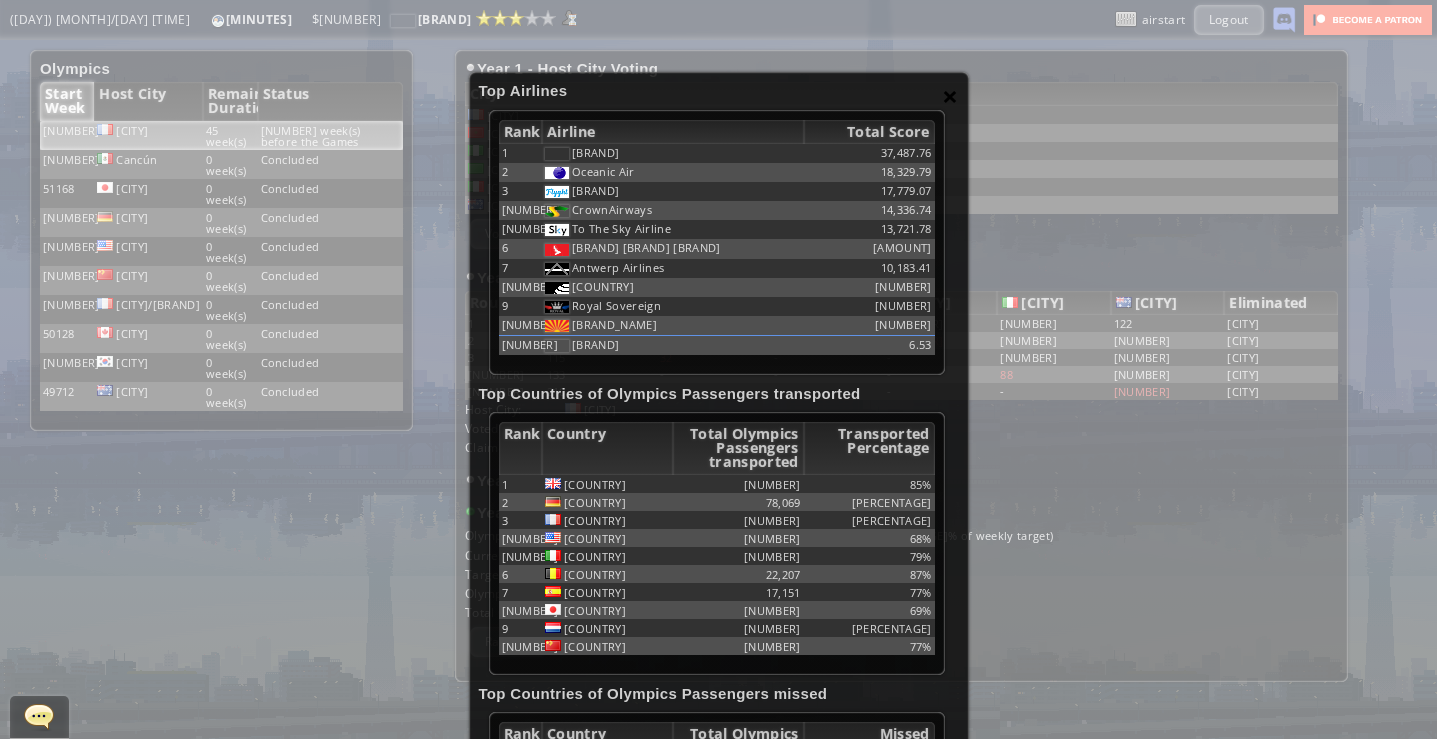 click on "×" at bounding box center [950, 96] 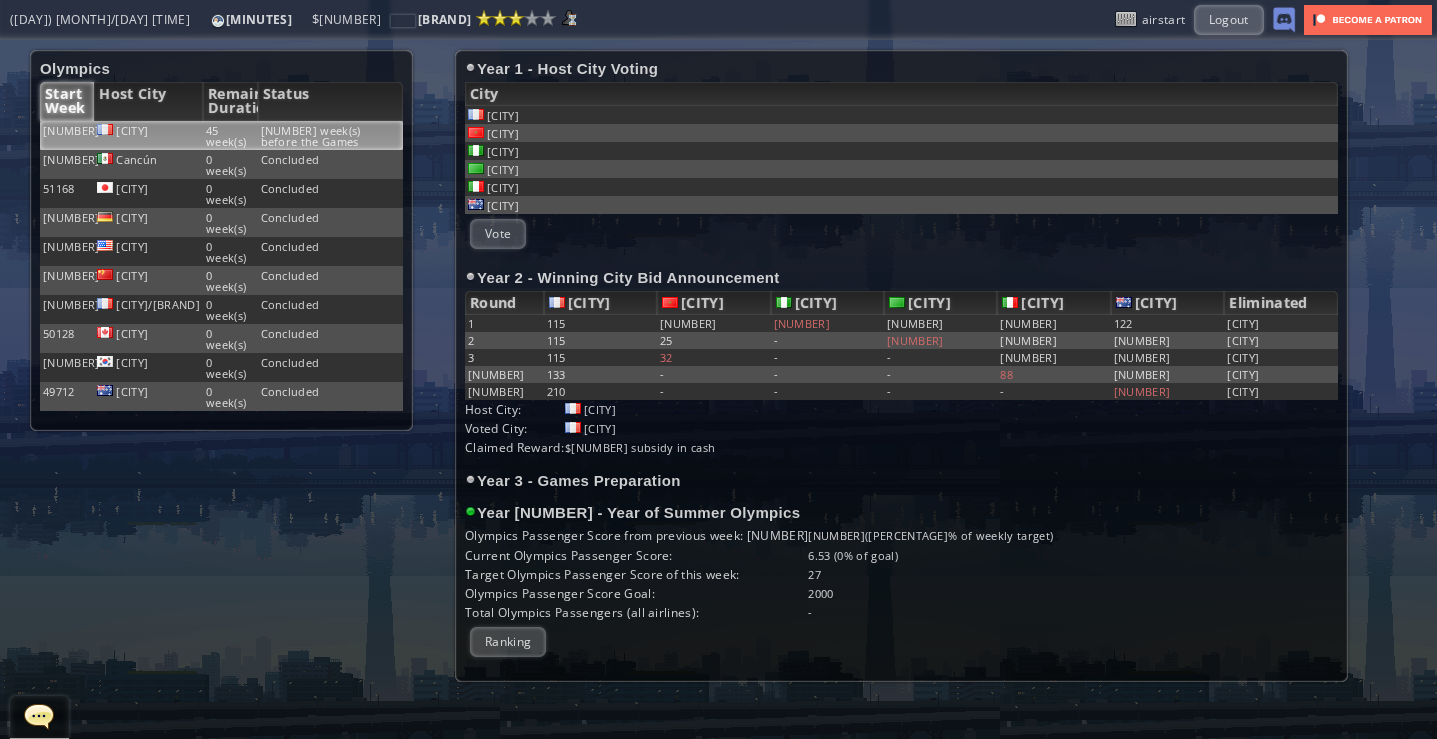click at bounding box center [39, 716] 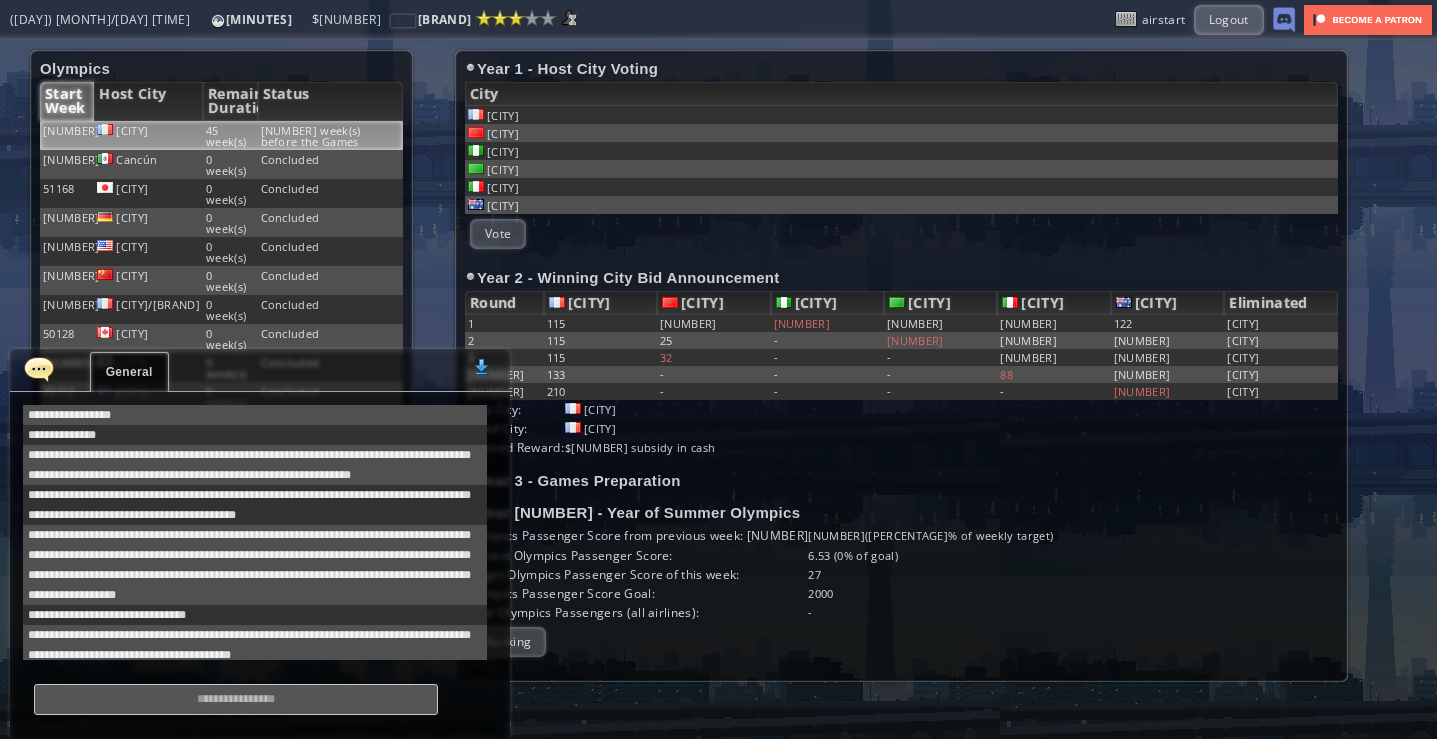 scroll, scrollTop: 618, scrollLeft: 0, axis: vertical 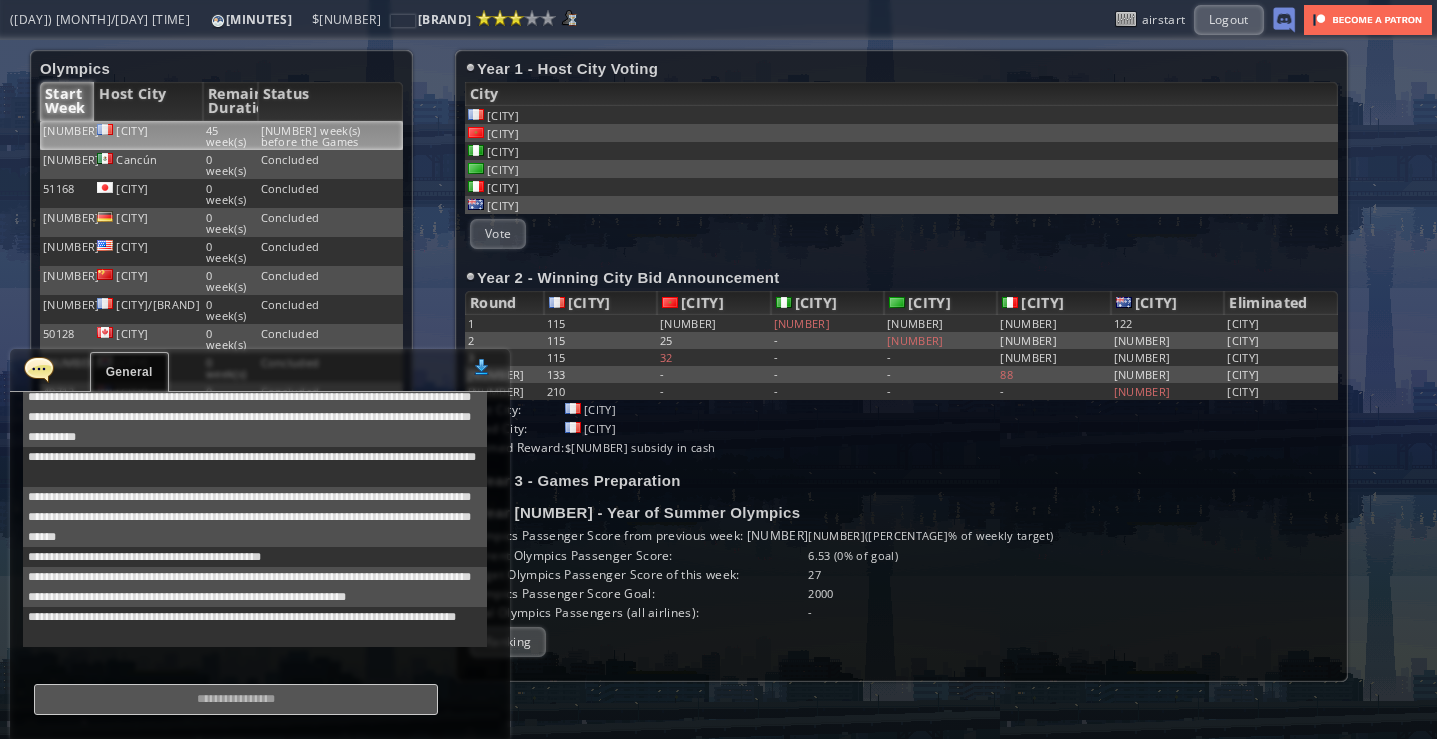 click at bounding box center [236, 699] 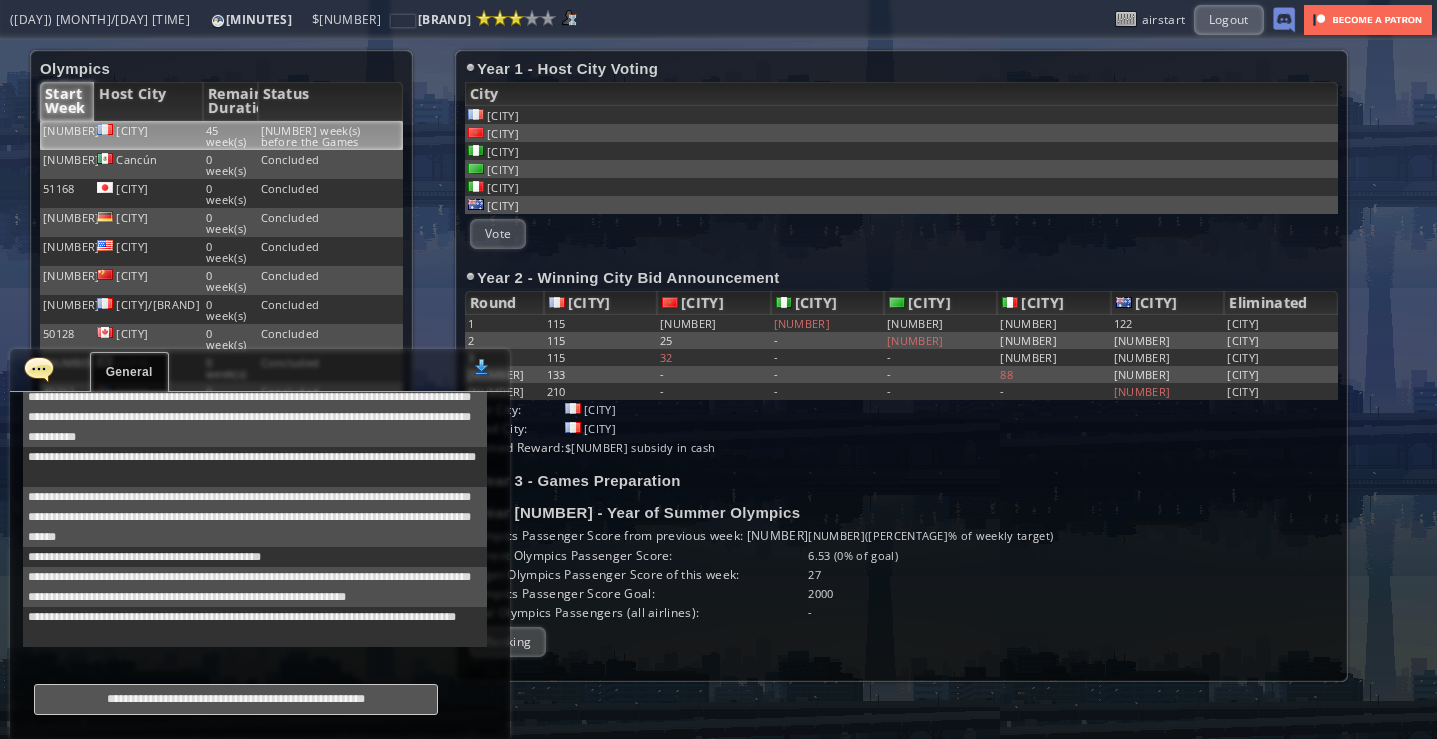 type on "**********" 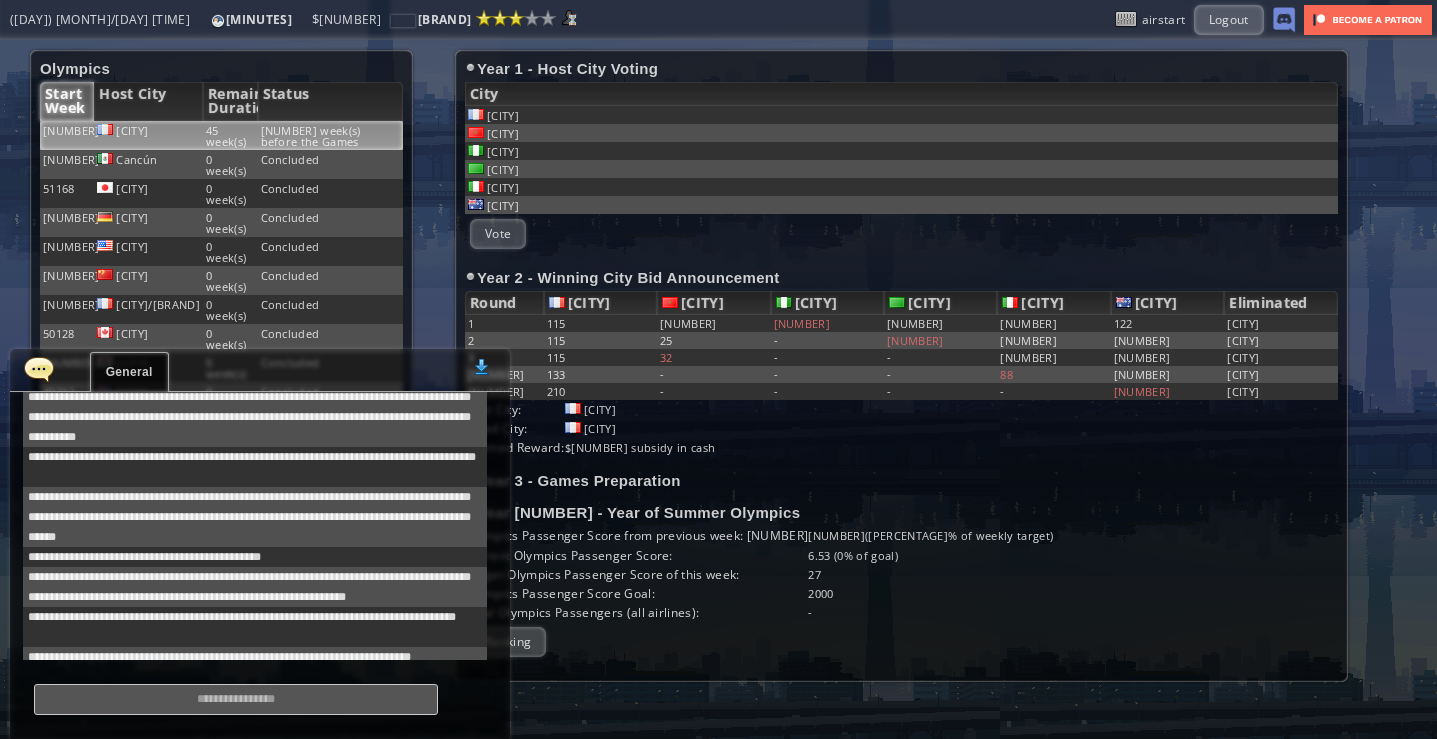 scroll, scrollTop: 638, scrollLeft: 0, axis: vertical 